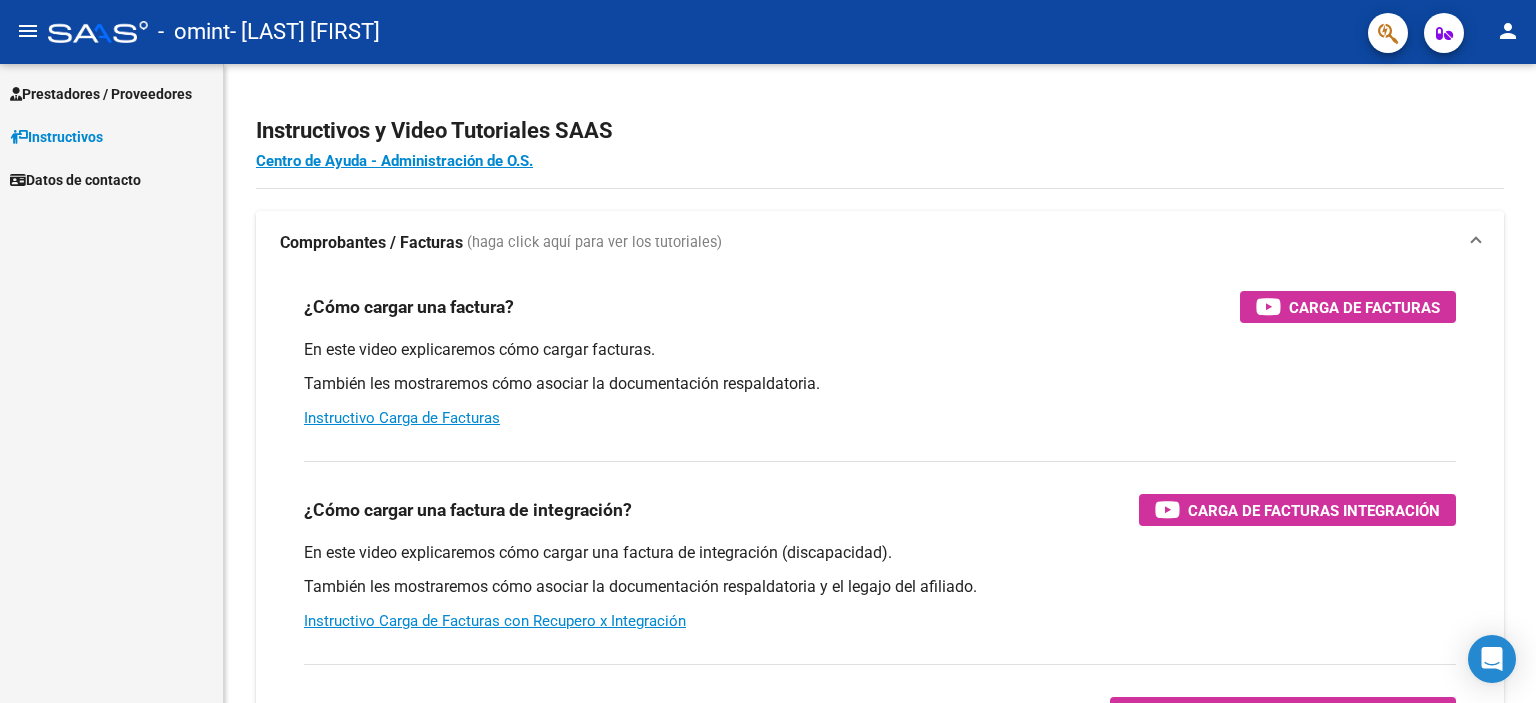 scroll, scrollTop: 0, scrollLeft: 0, axis: both 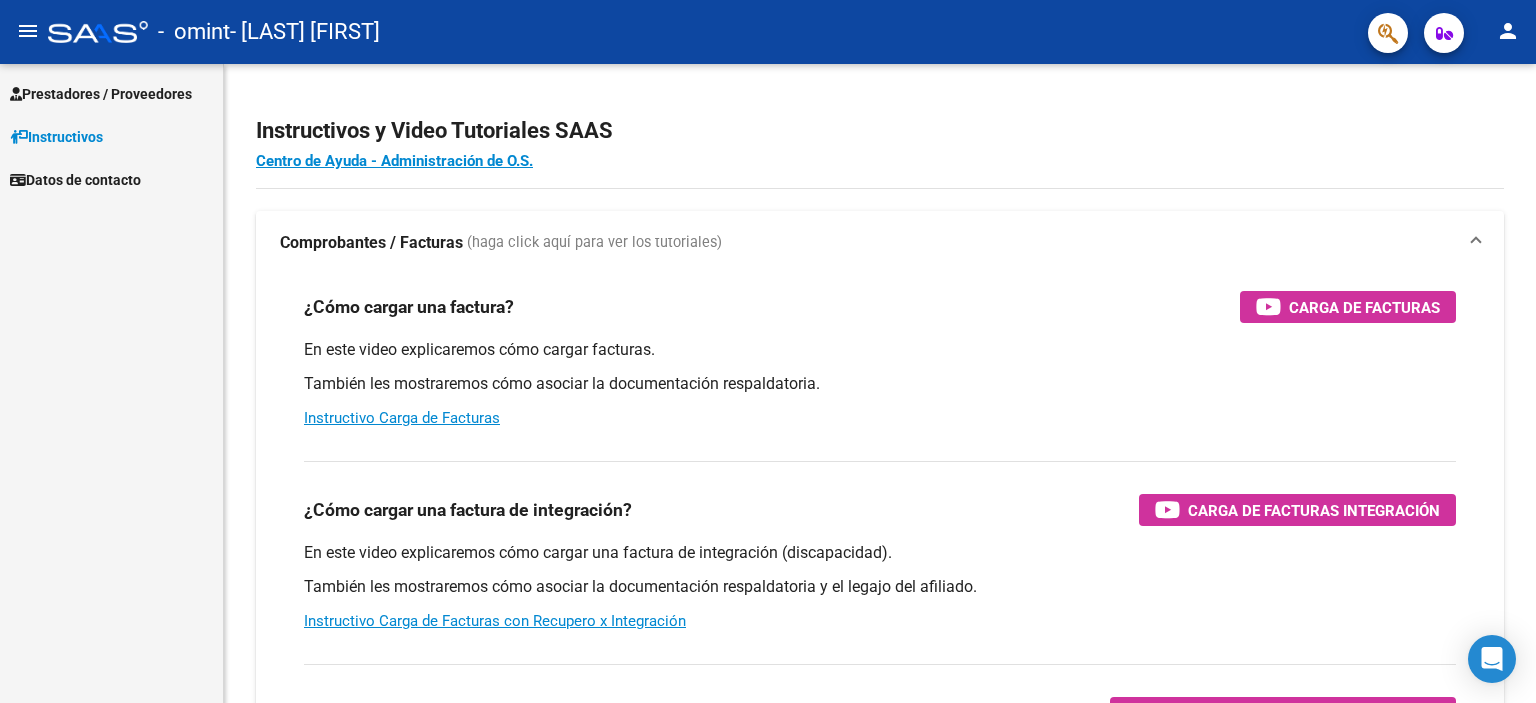 click on "Prestadores / Proveedores" at bounding box center (101, 94) 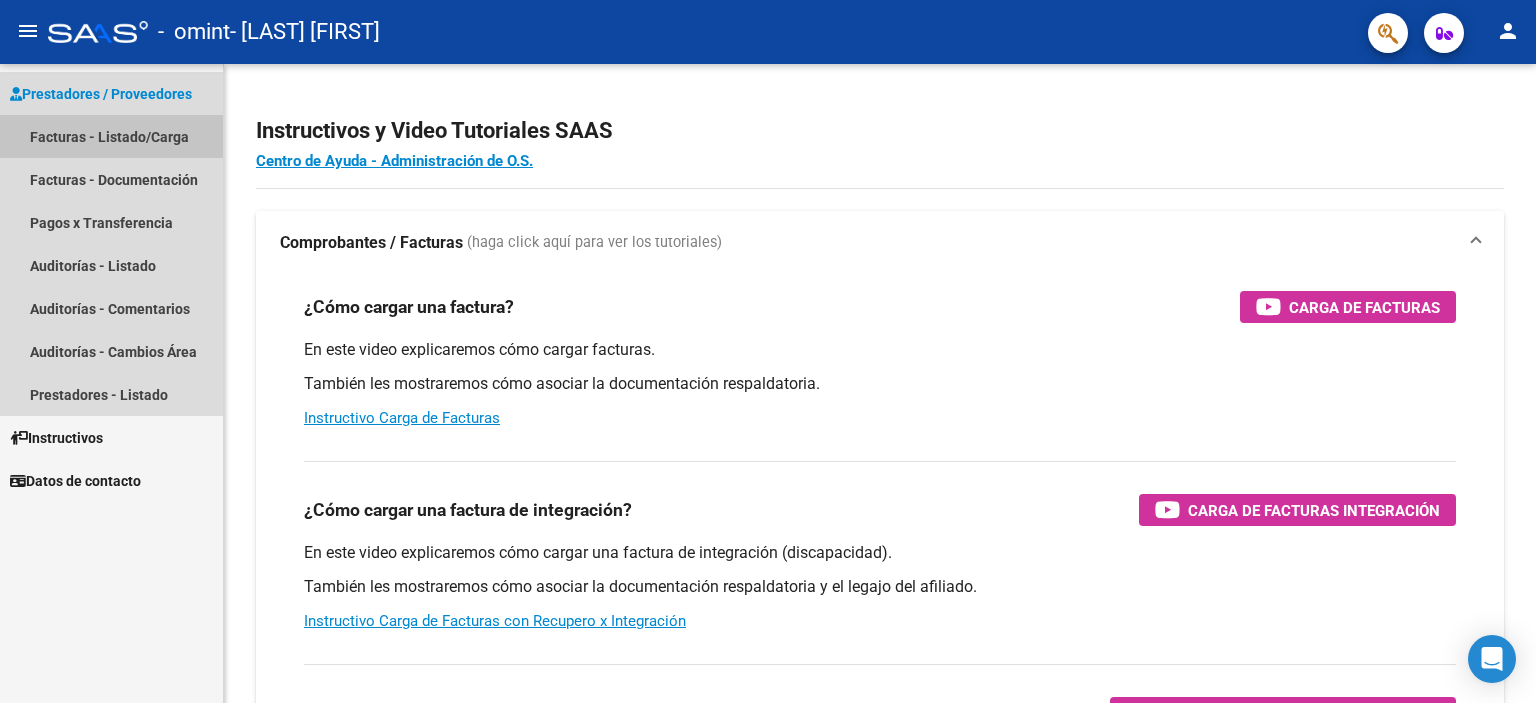 click on "Facturas - Listado/Carga" at bounding box center (111, 136) 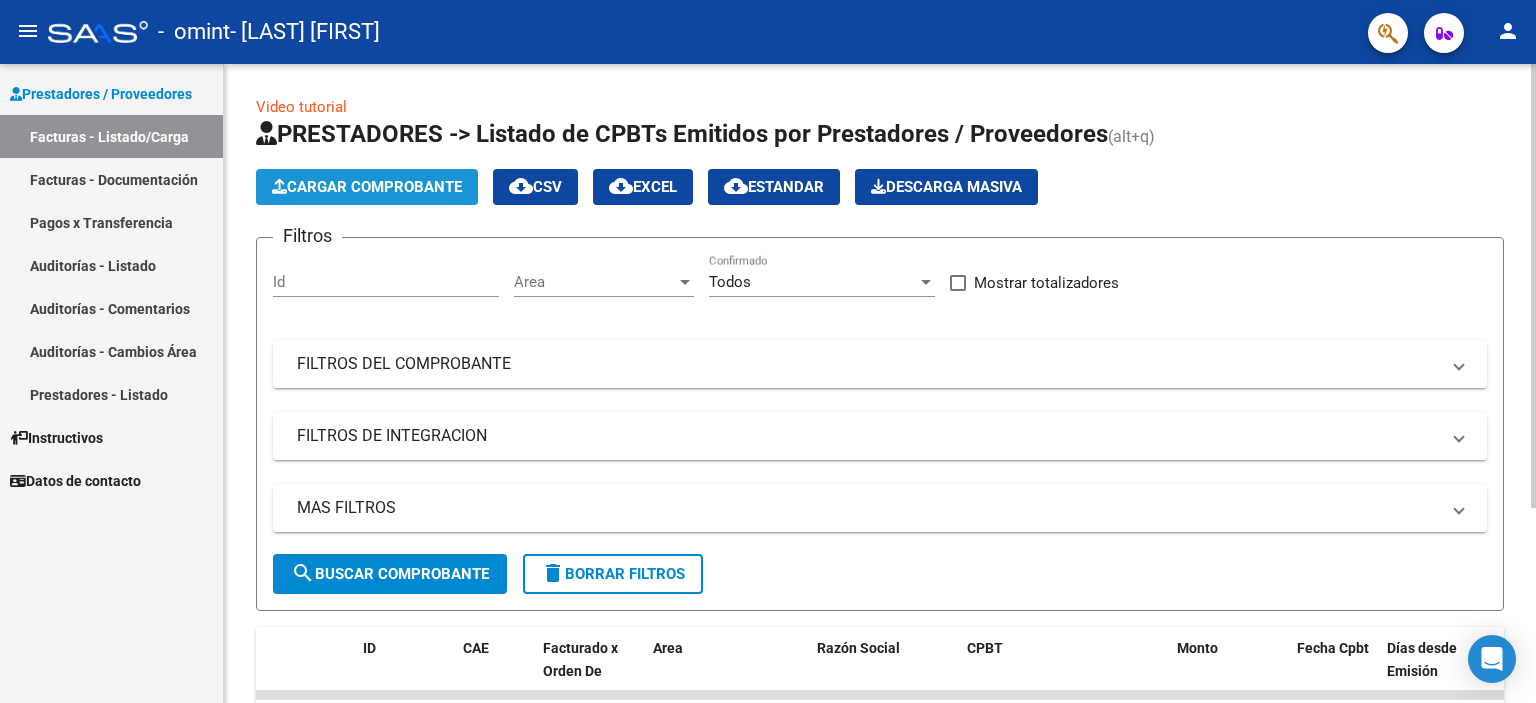 click on "Cargar Comprobante" 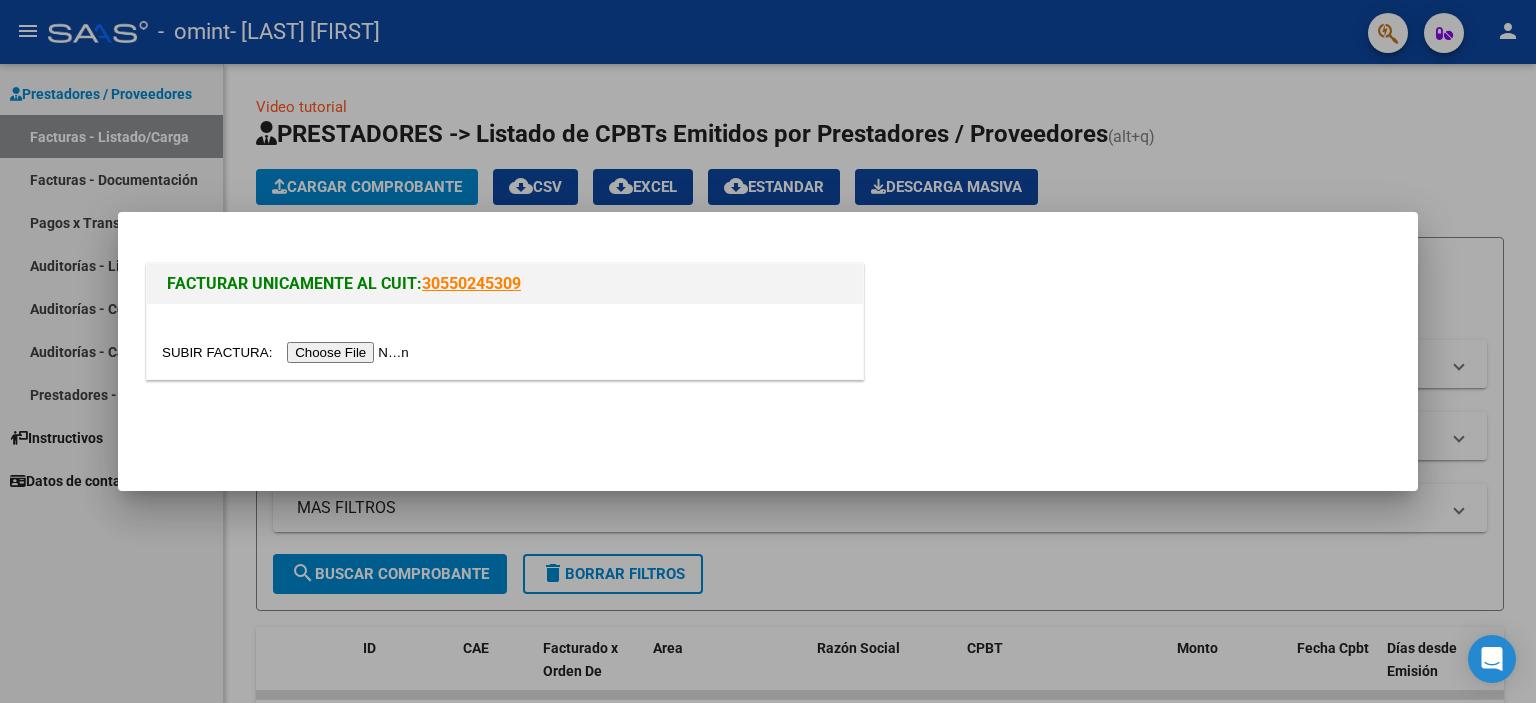 click at bounding box center (288, 352) 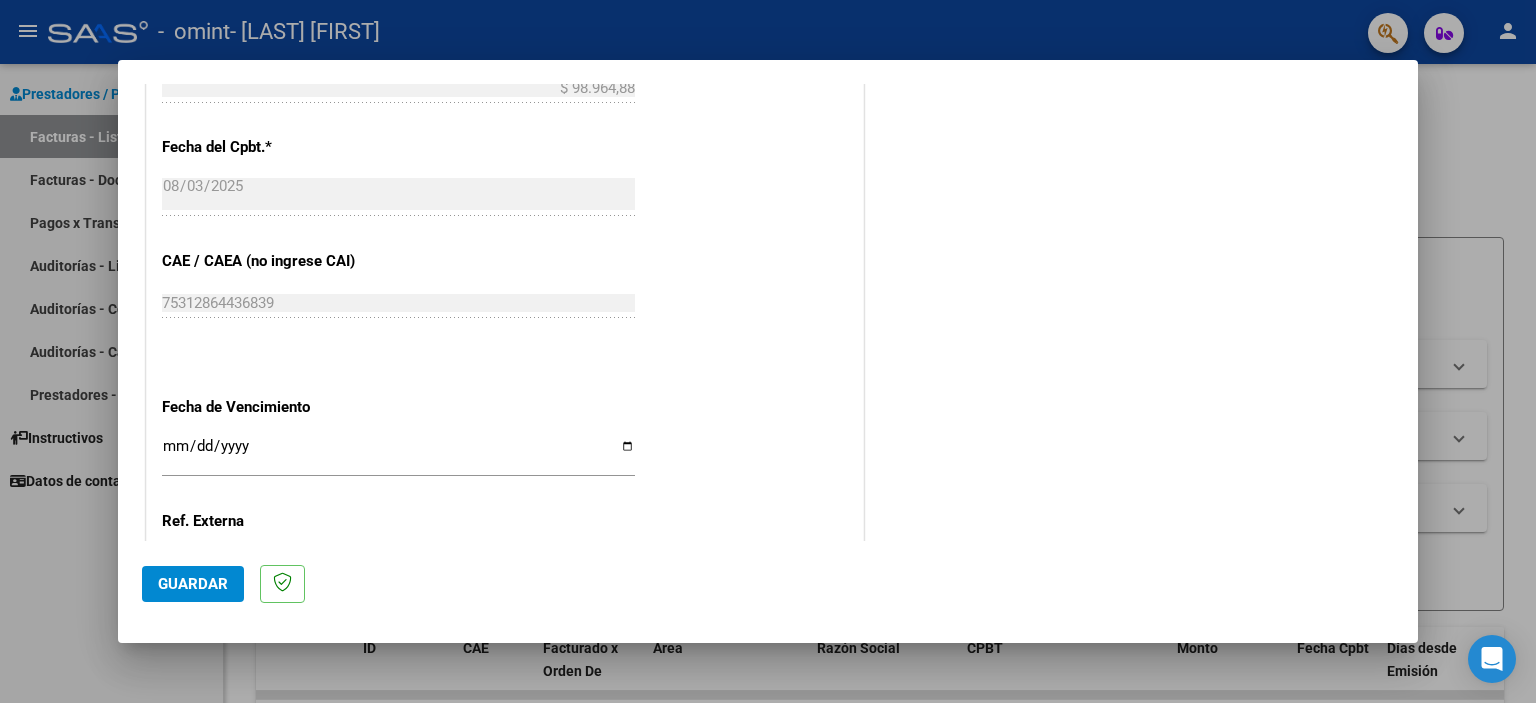 scroll, scrollTop: 890, scrollLeft: 0, axis: vertical 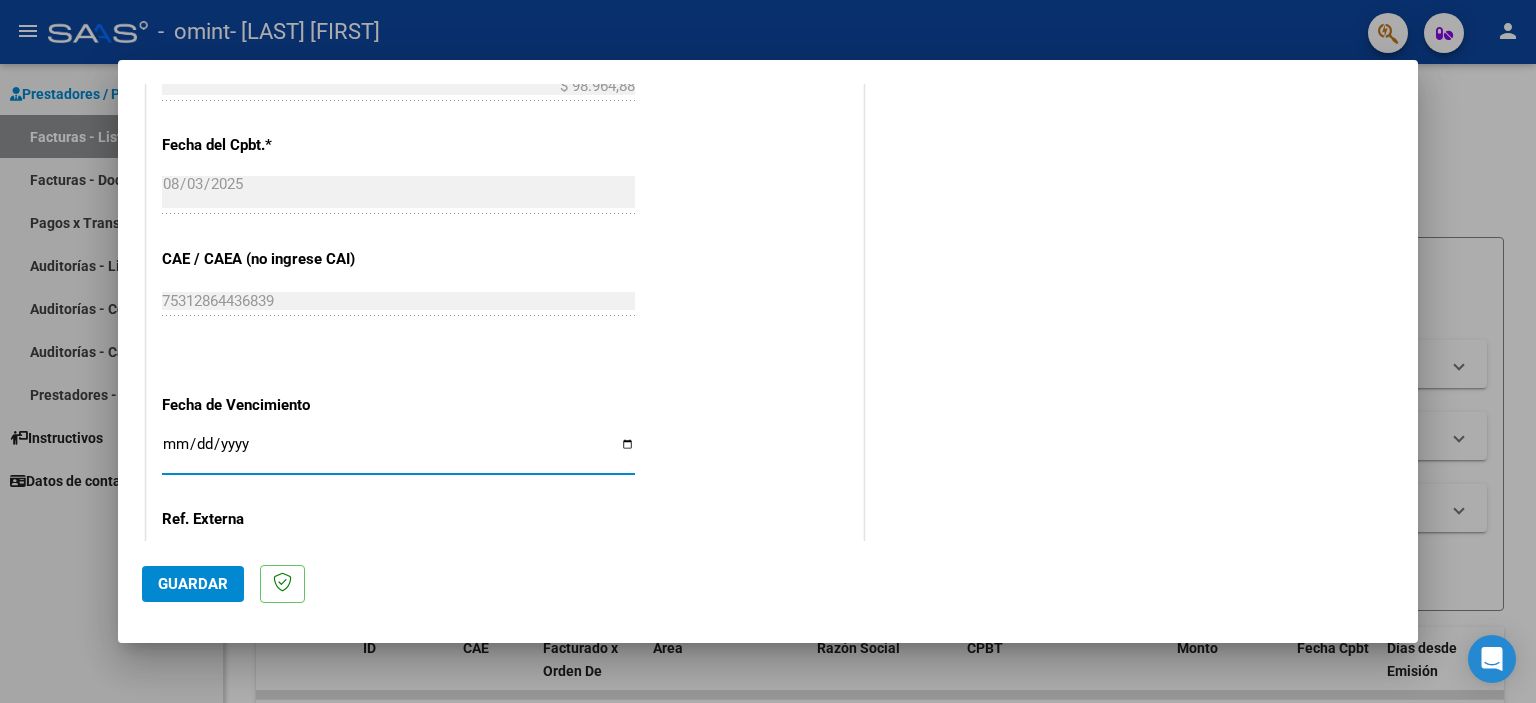 click on "Ingresar la fecha" at bounding box center [398, 452] 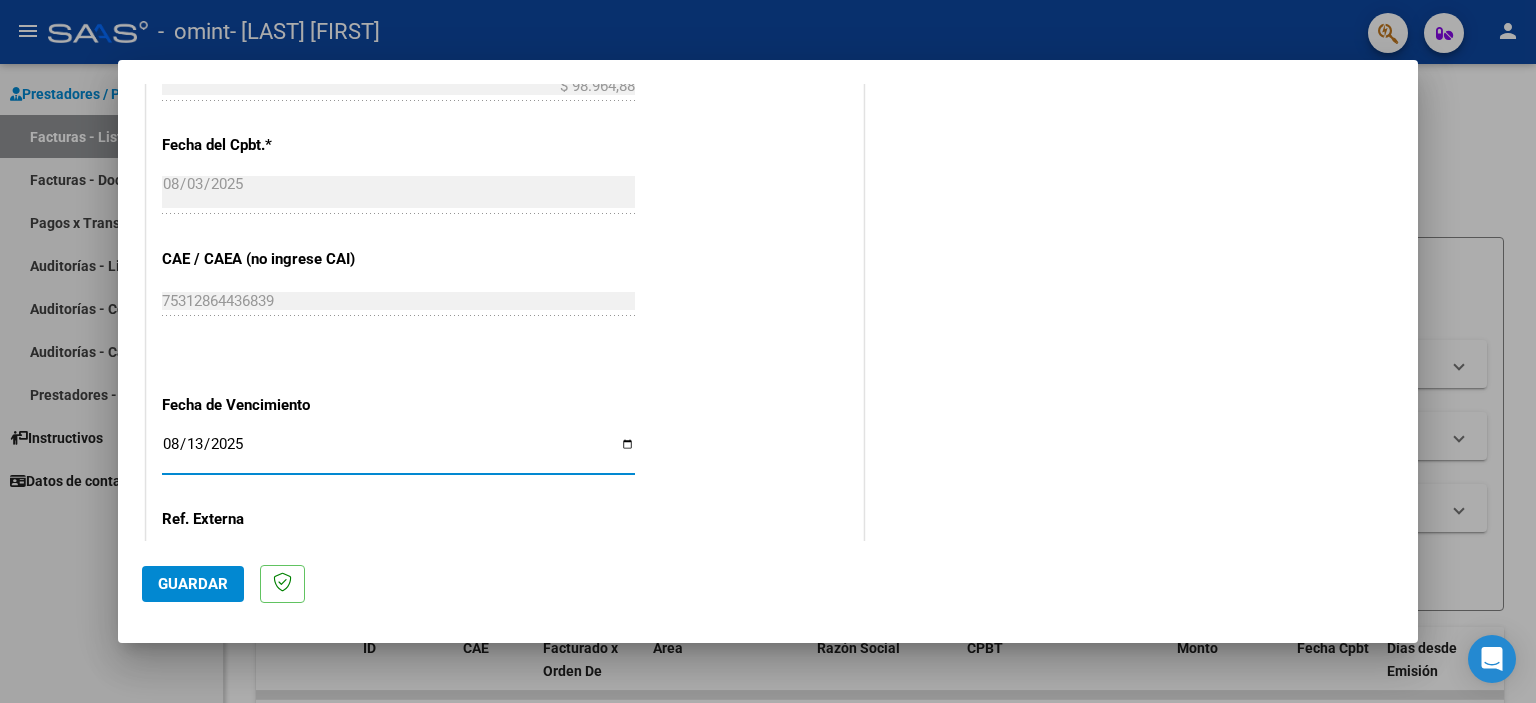 type on "2025-08-13" 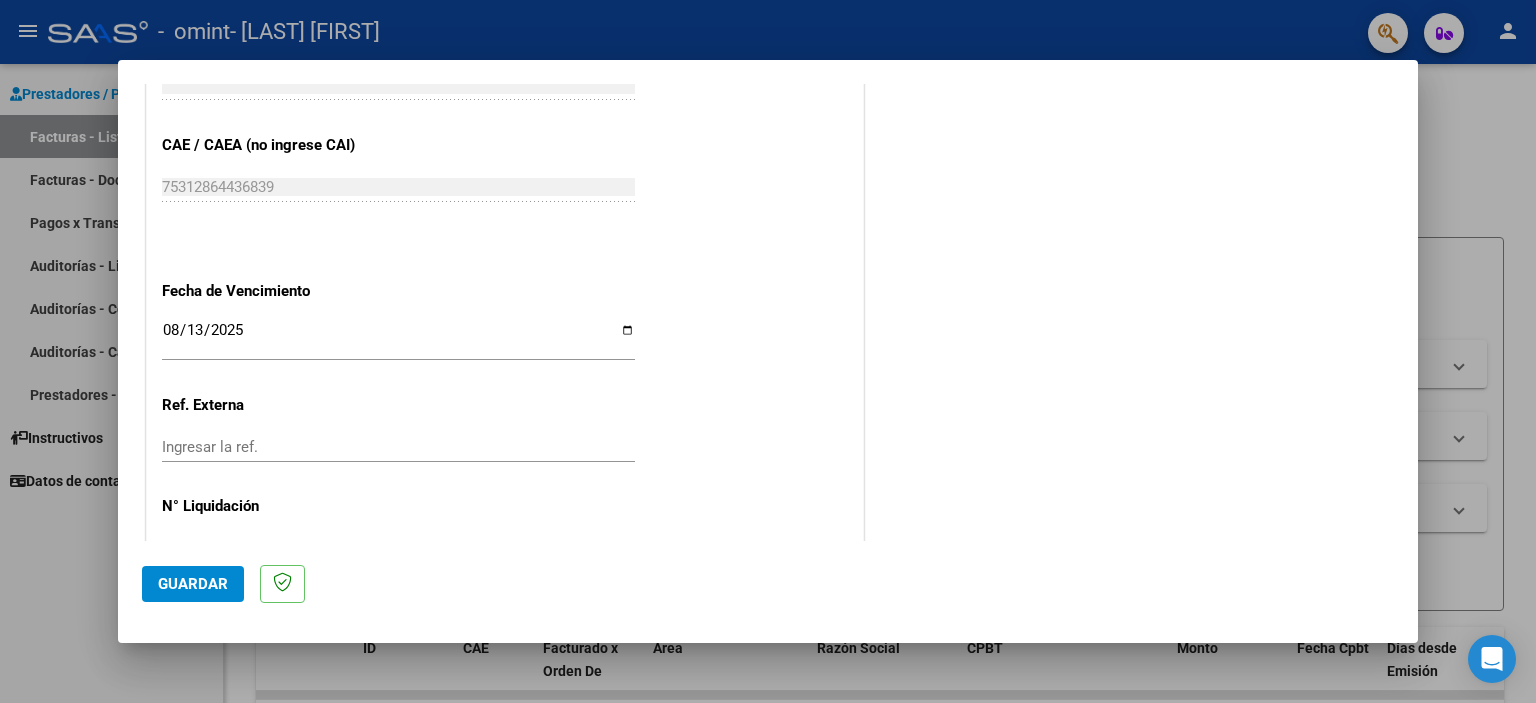scroll, scrollTop: 1064, scrollLeft: 0, axis: vertical 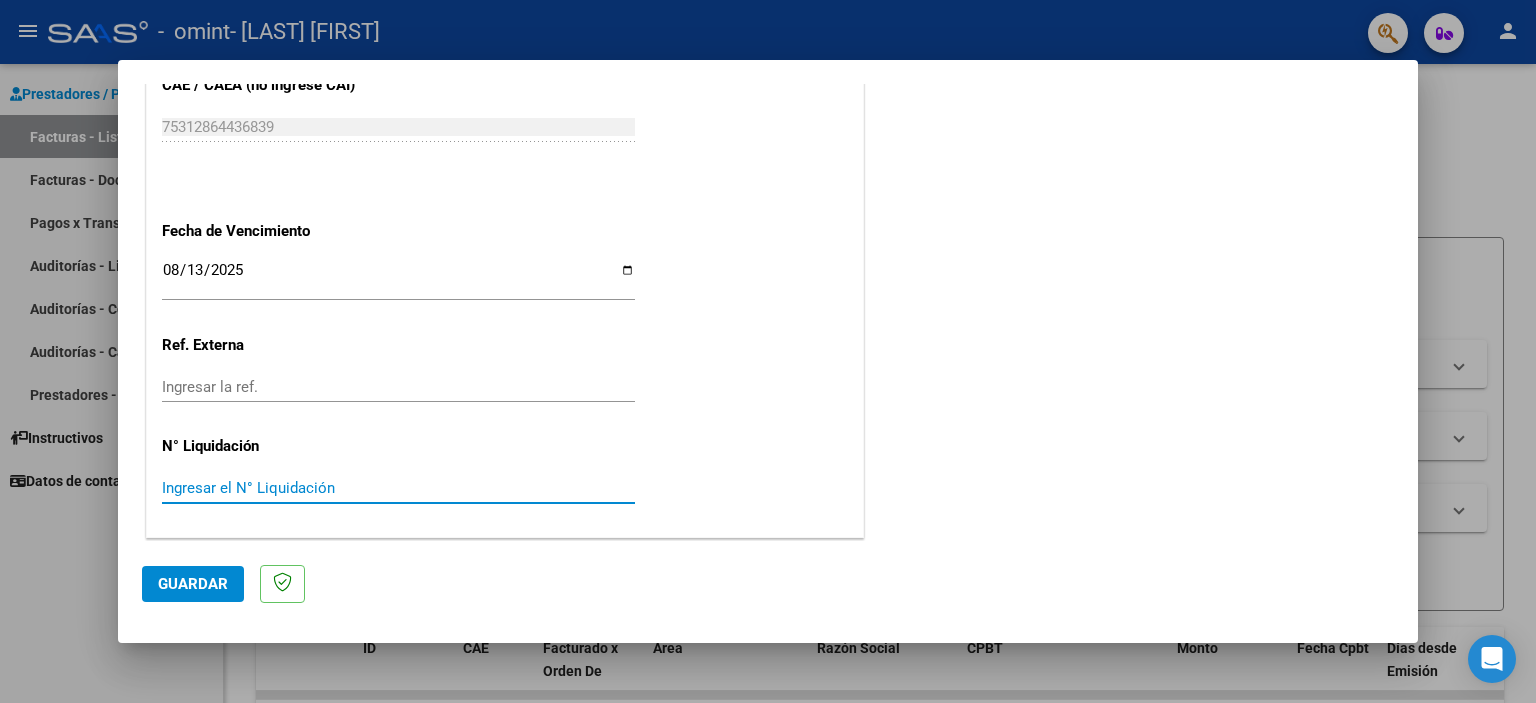 click on "Ingresar el N° Liquidación" at bounding box center [398, 488] 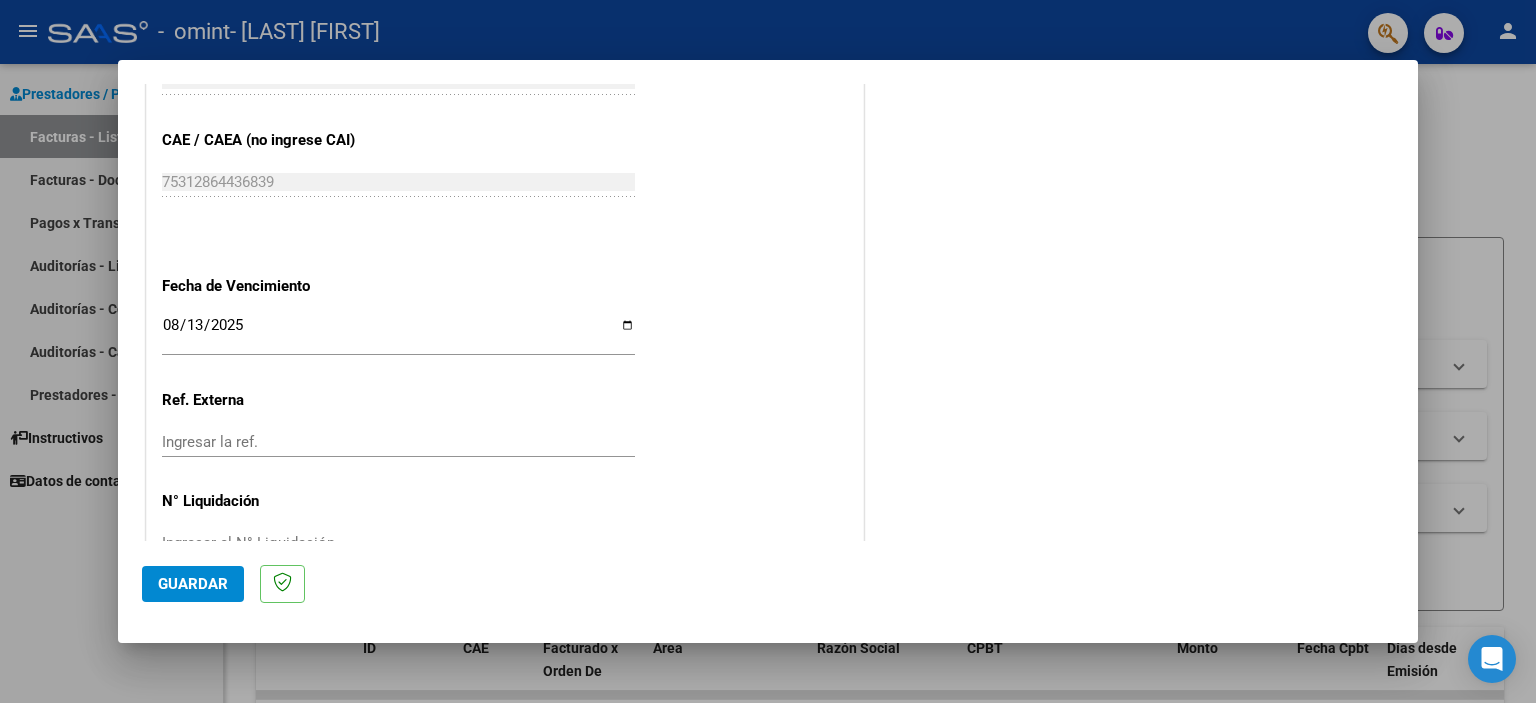 scroll, scrollTop: 1064, scrollLeft: 0, axis: vertical 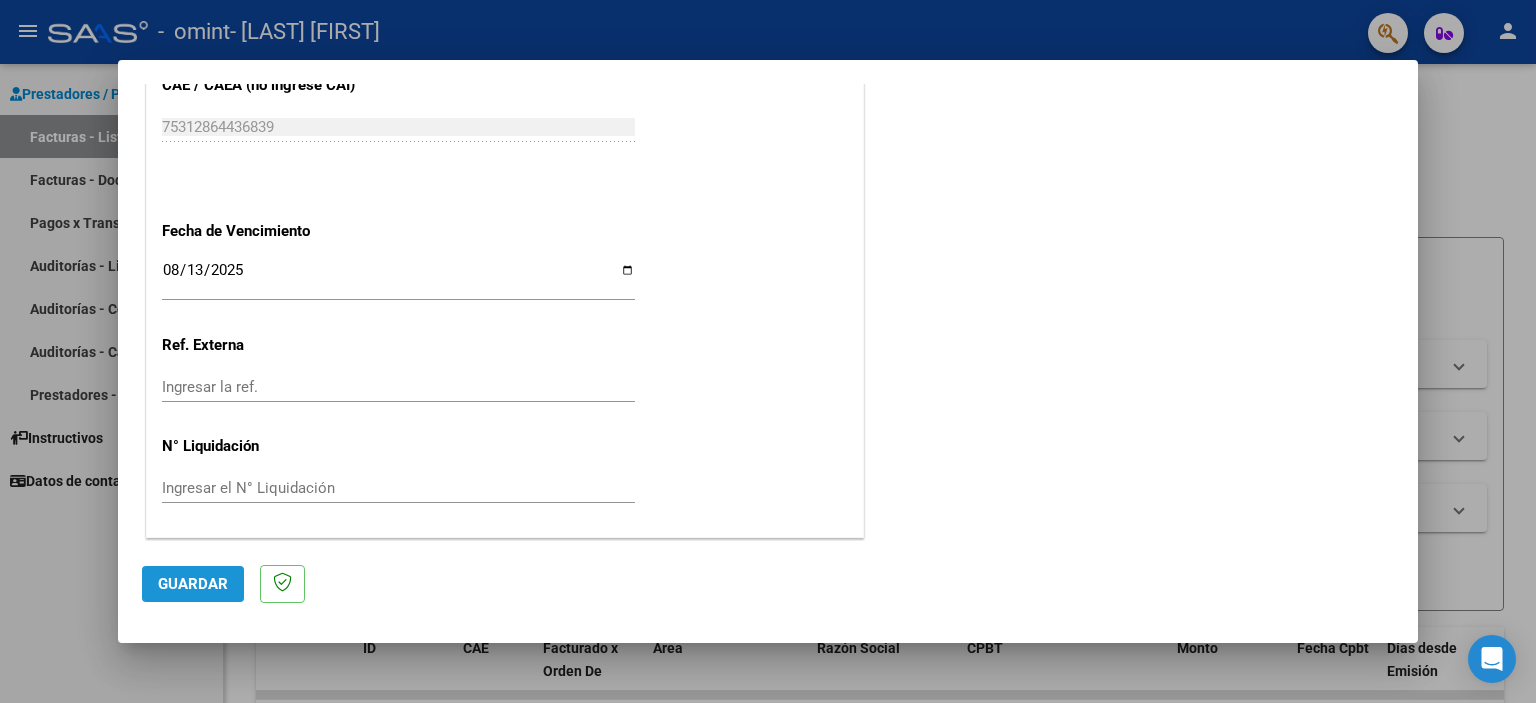 click on "Guardar" 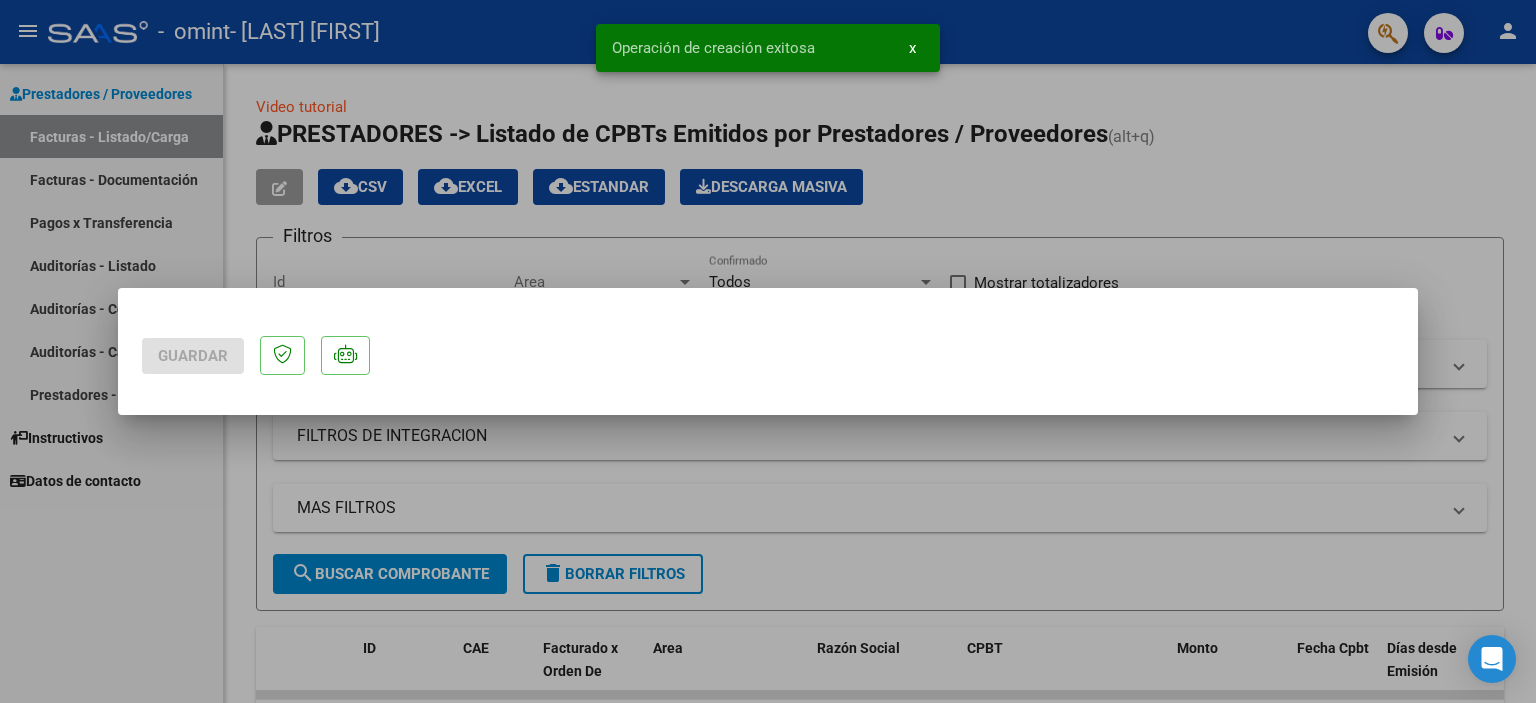 scroll, scrollTop: 0, scrollLeft: 0, axis: both 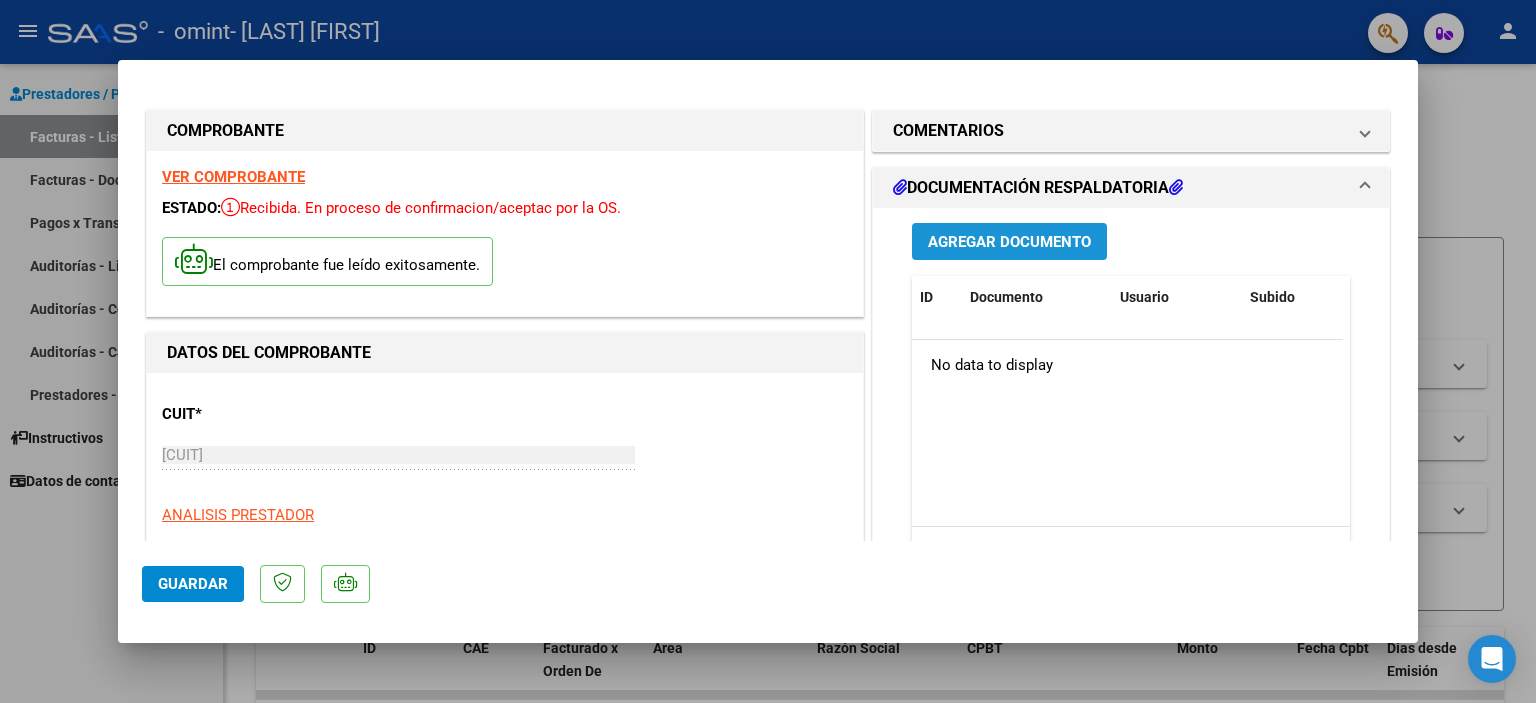 click on "Agregar Documento" at bounding box center (1009, 242) 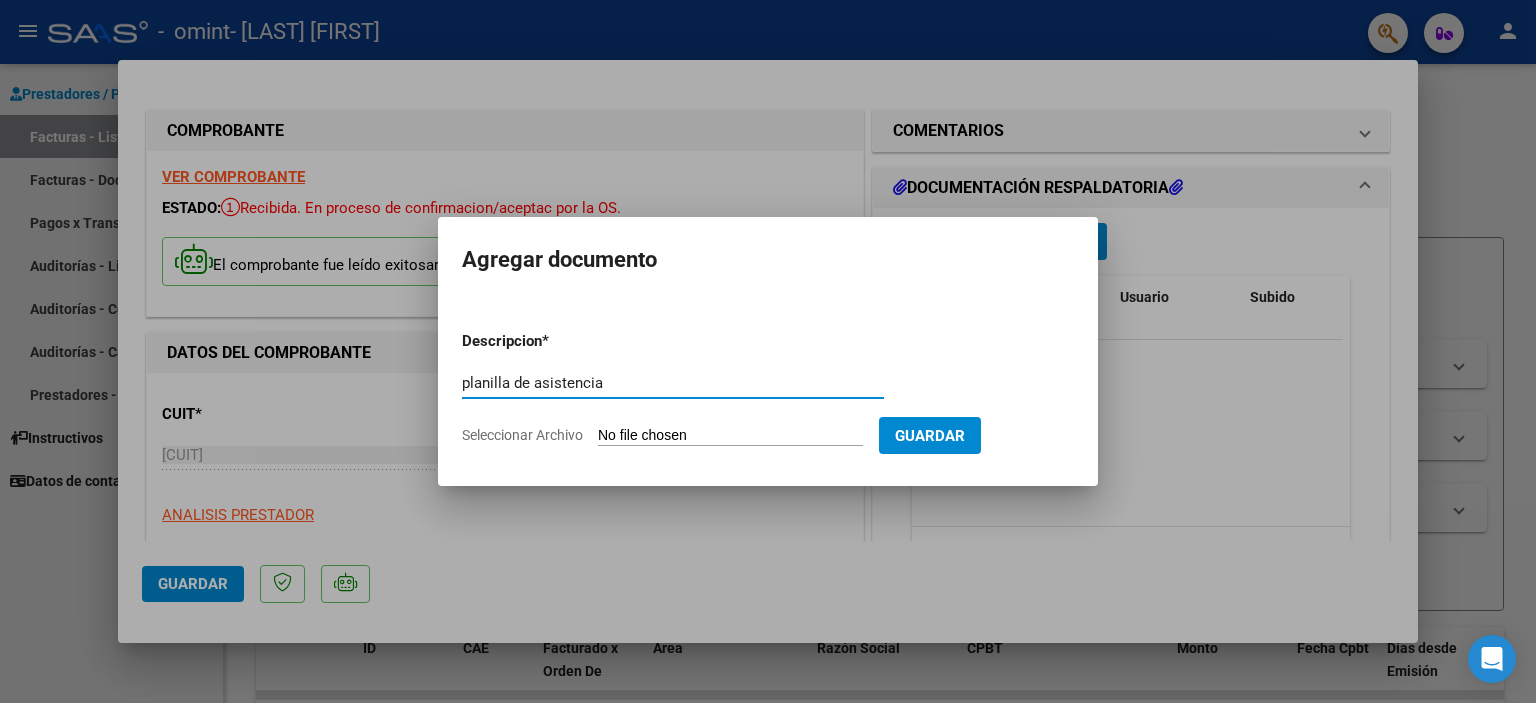 type on "planilla de asistencia" 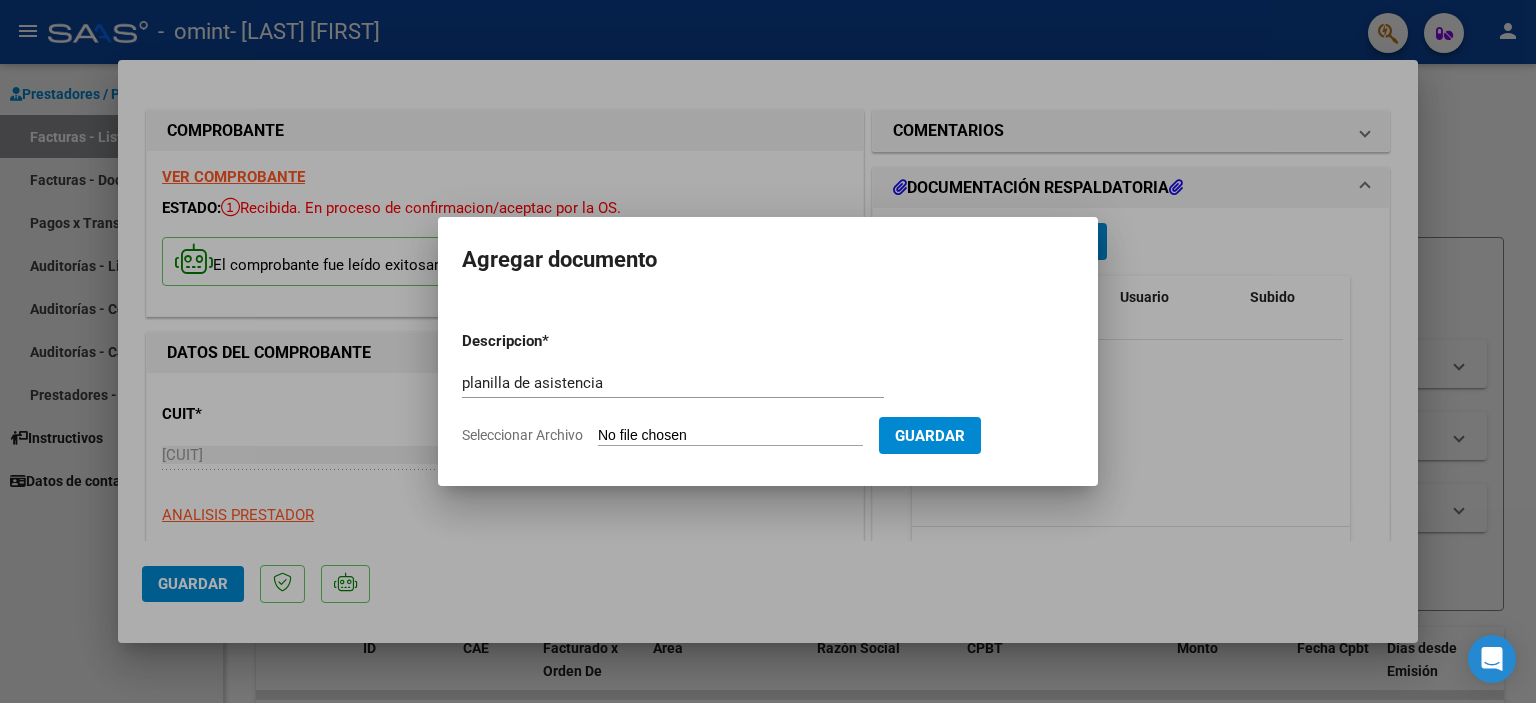 click on "Seleccionar Archivo" at bounding box center (730, 436) 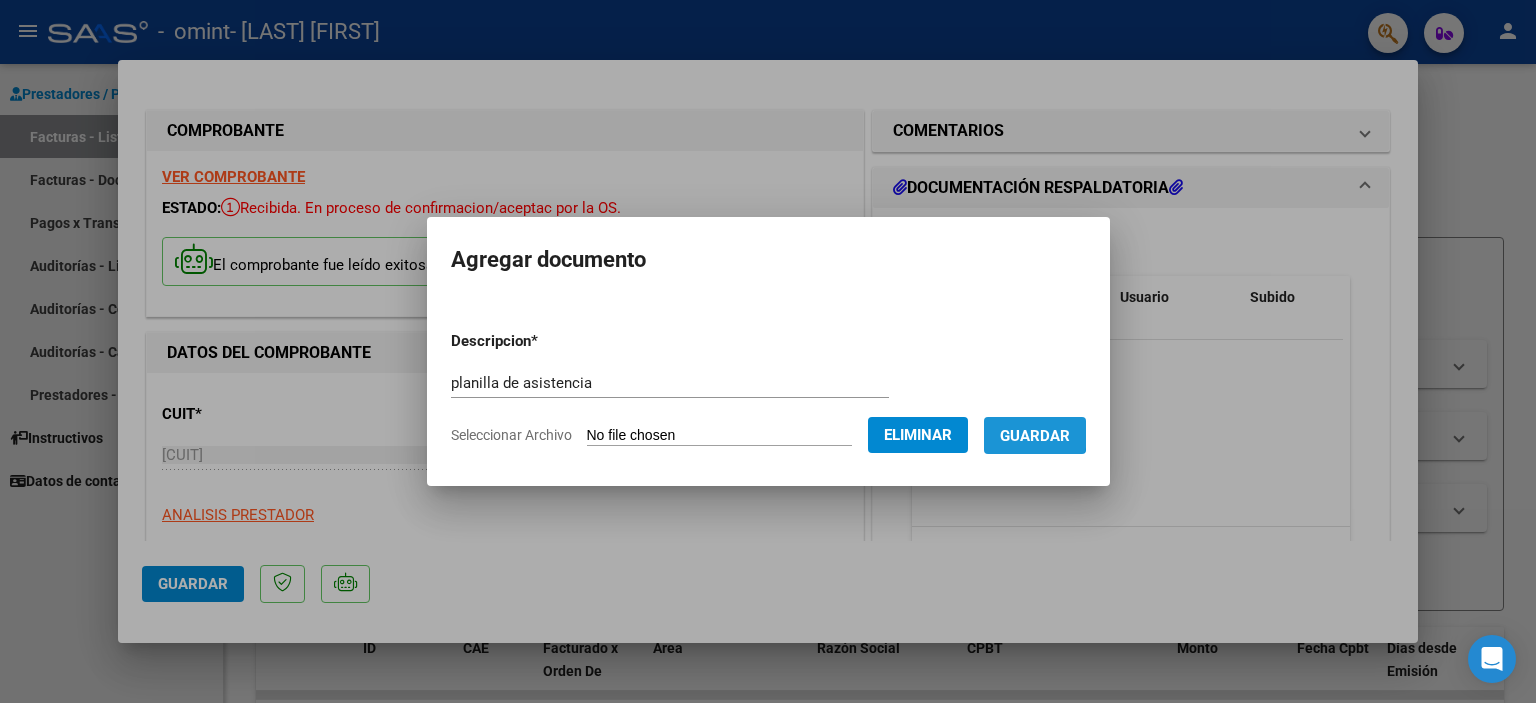 click on "Guardar" at bounding box center (1035, 436) 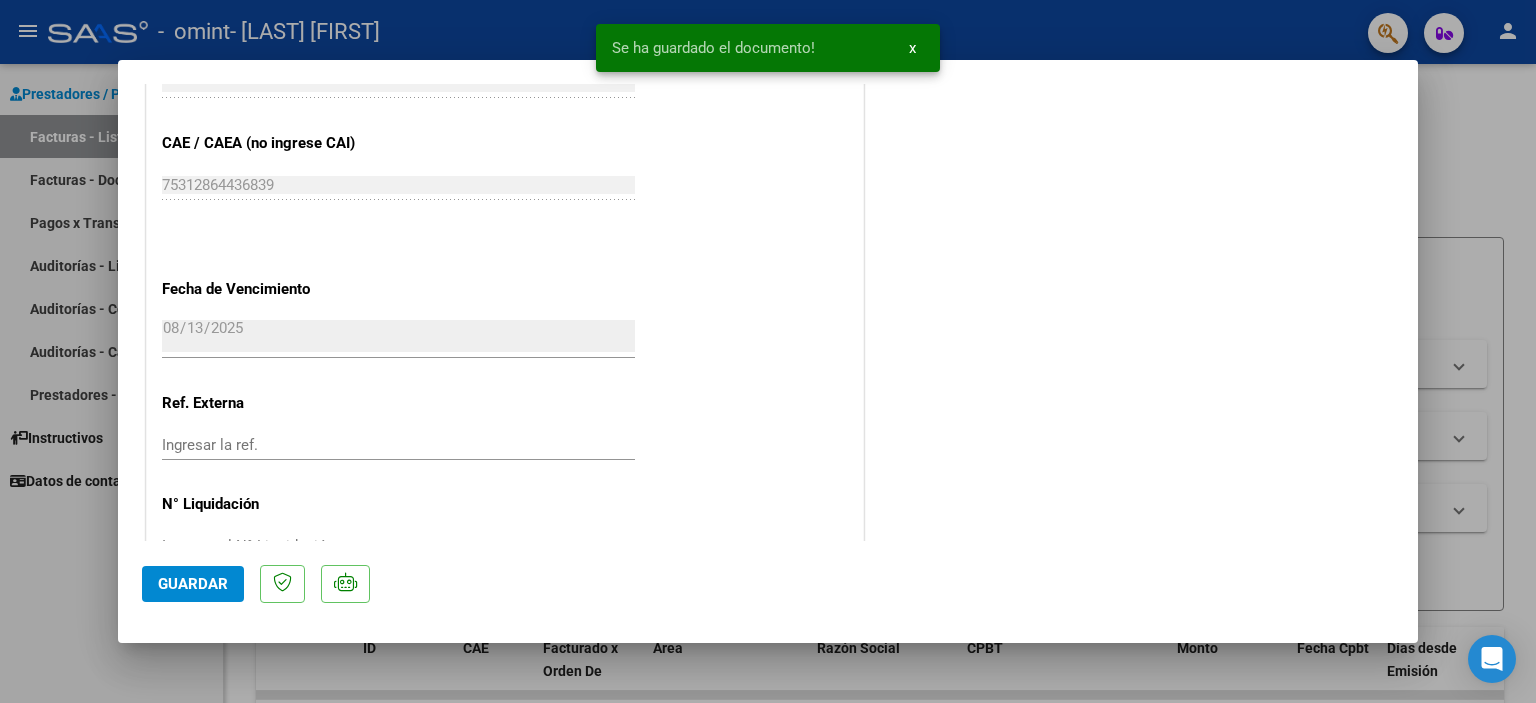 scroll, scrollTop: 1140, scrollLeft: 0, axis: vertical 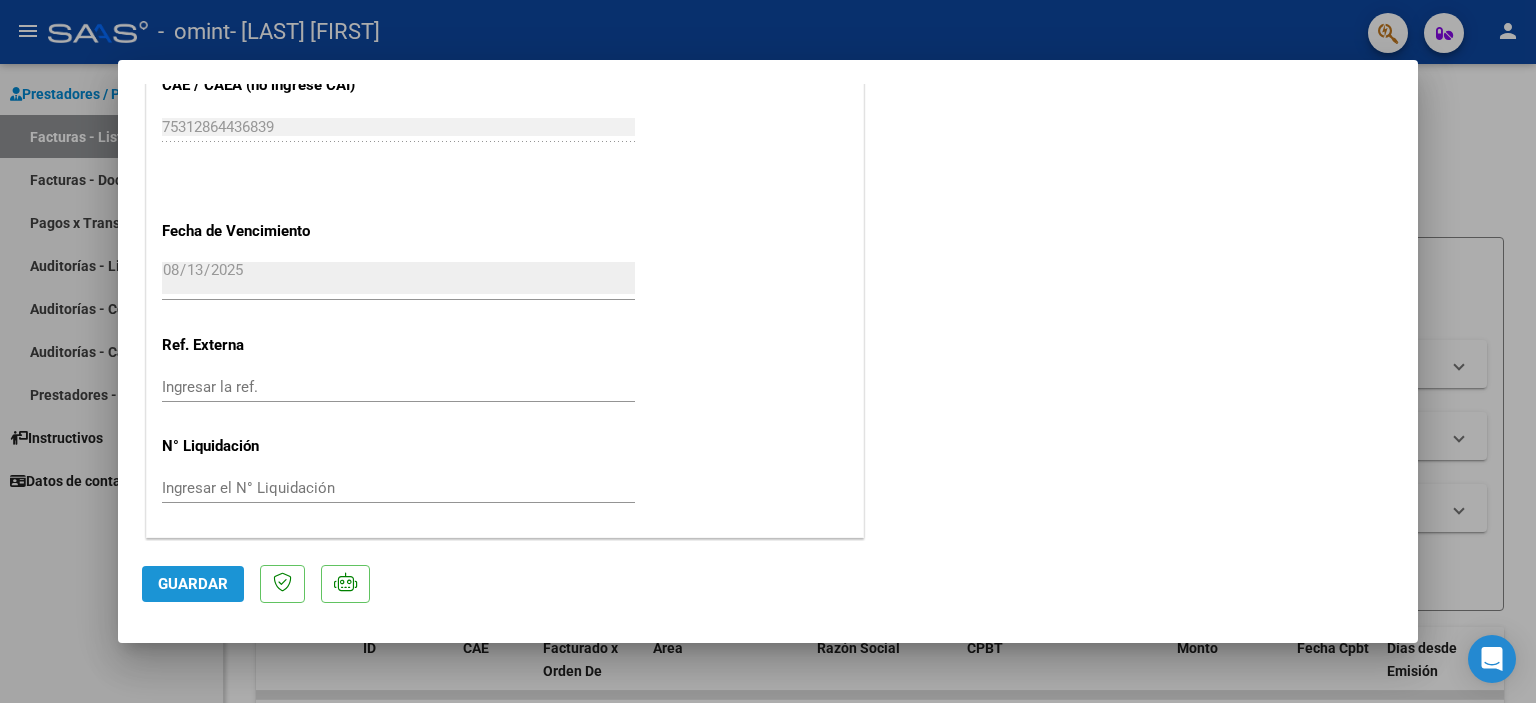 click on "Guardar" 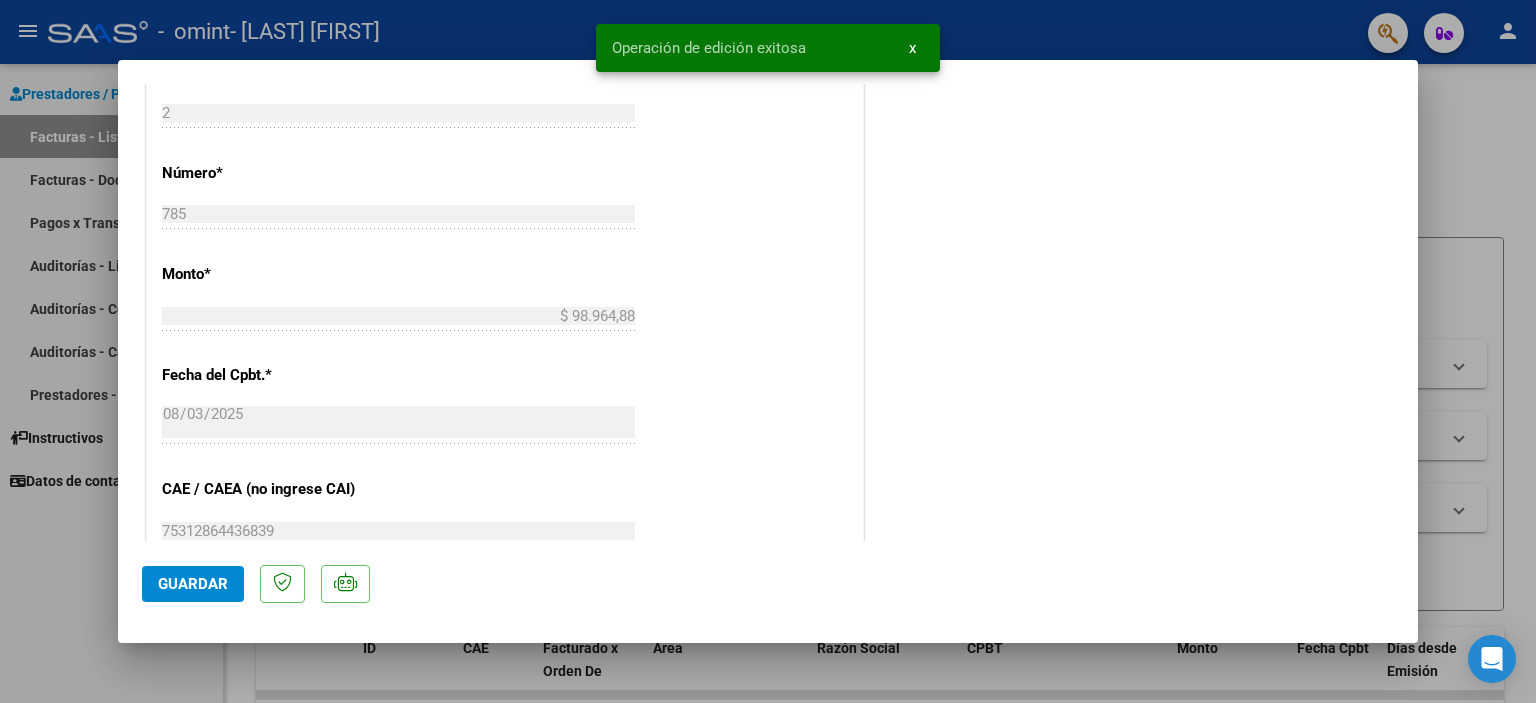 scroll, scrollTop: 0, scrollLeft: 0, axis: both 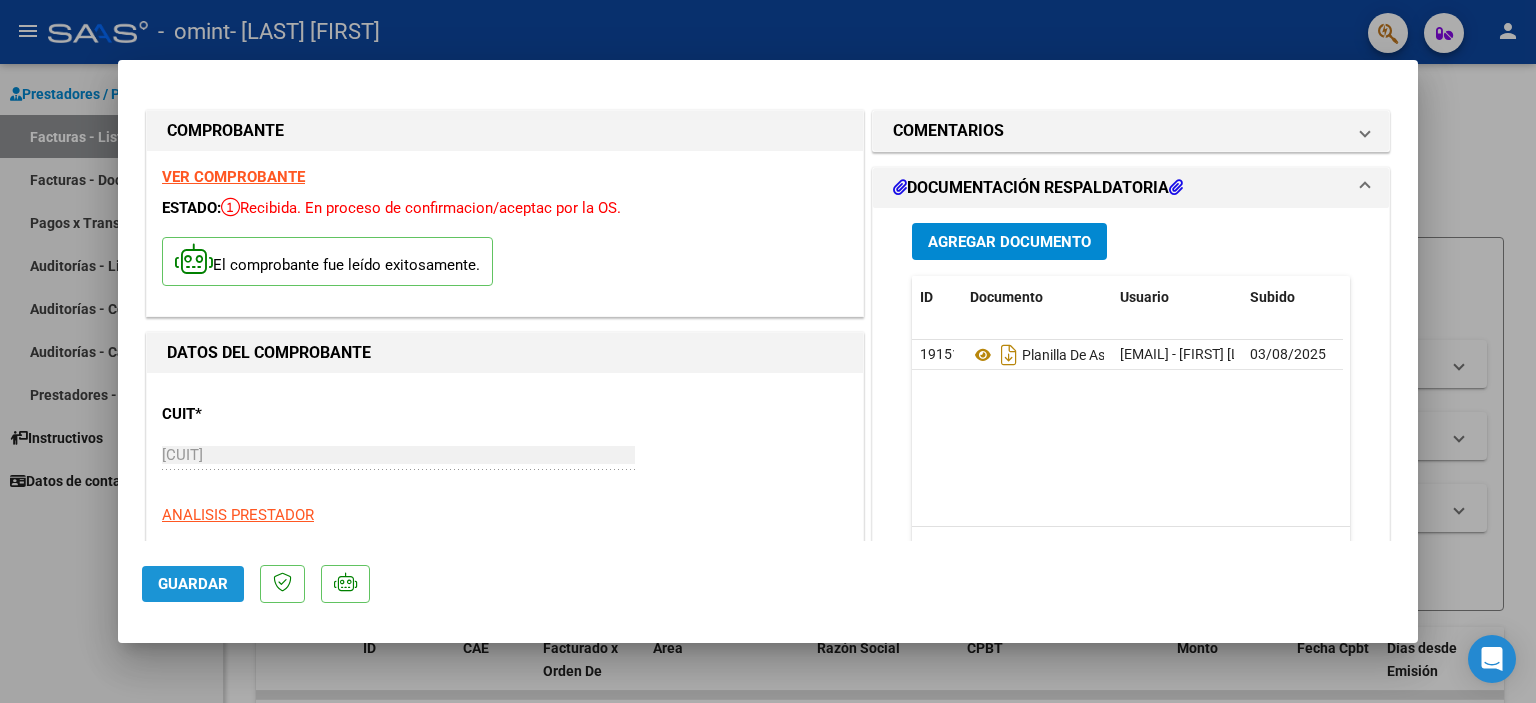 click on "Guardar" 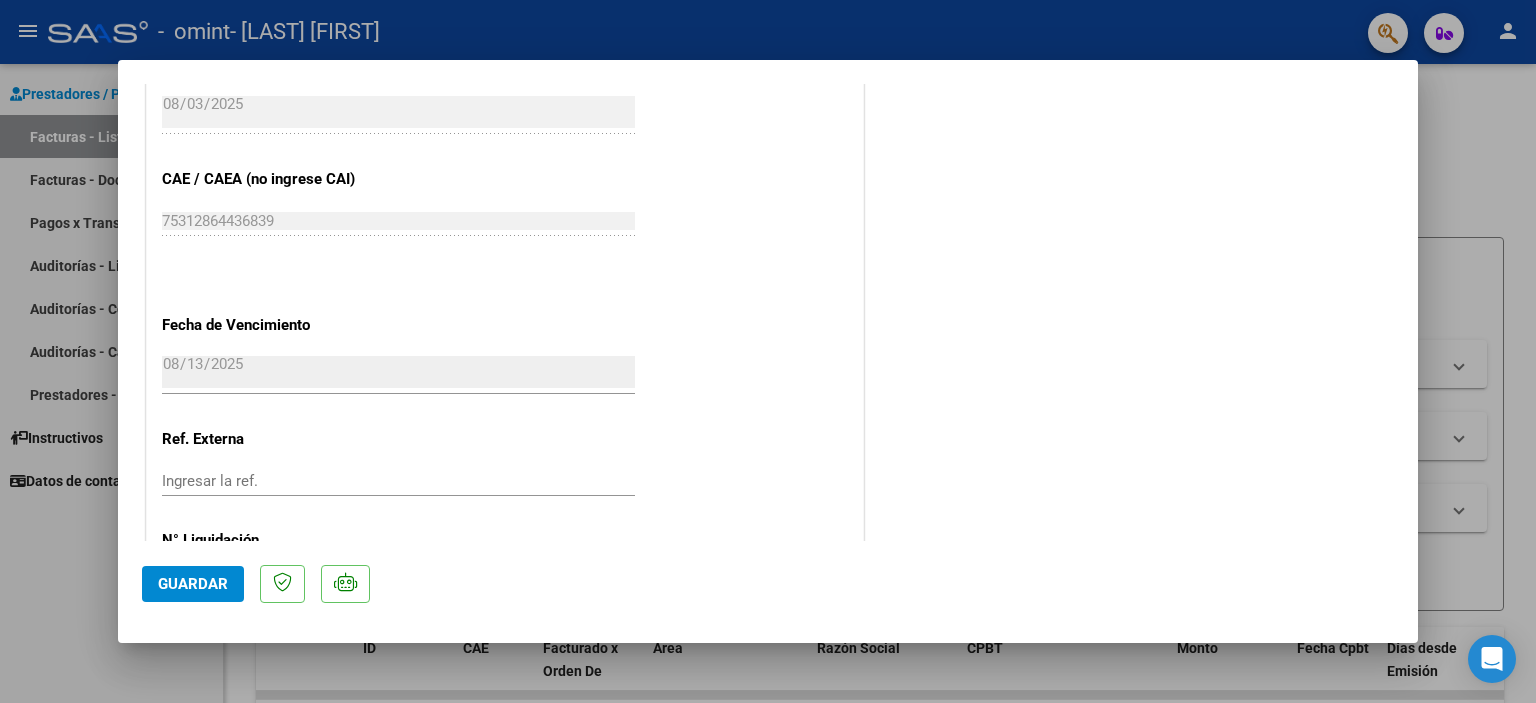 scroll, scrollTop: 1140, scrollLeft: 0, axis: vertical 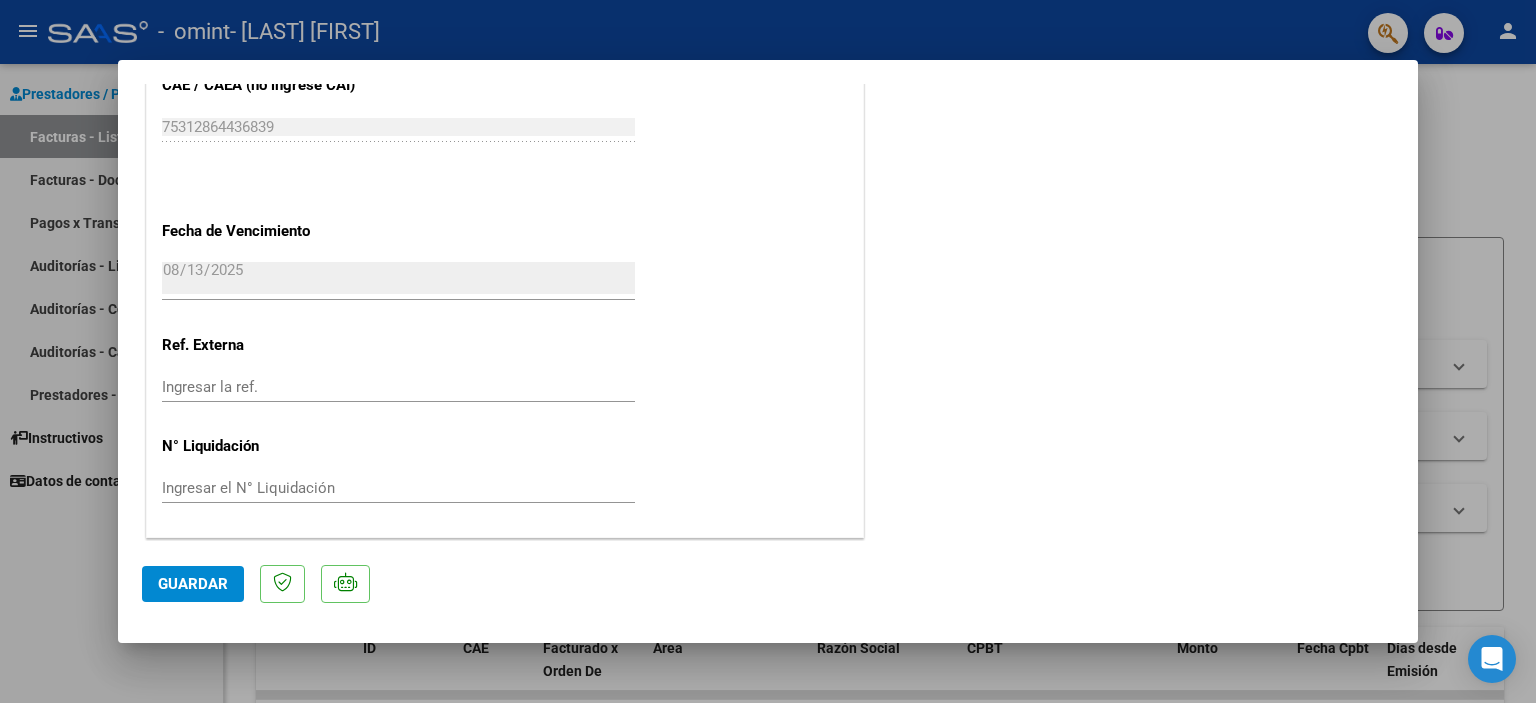 click at bounding box center (768, 351) 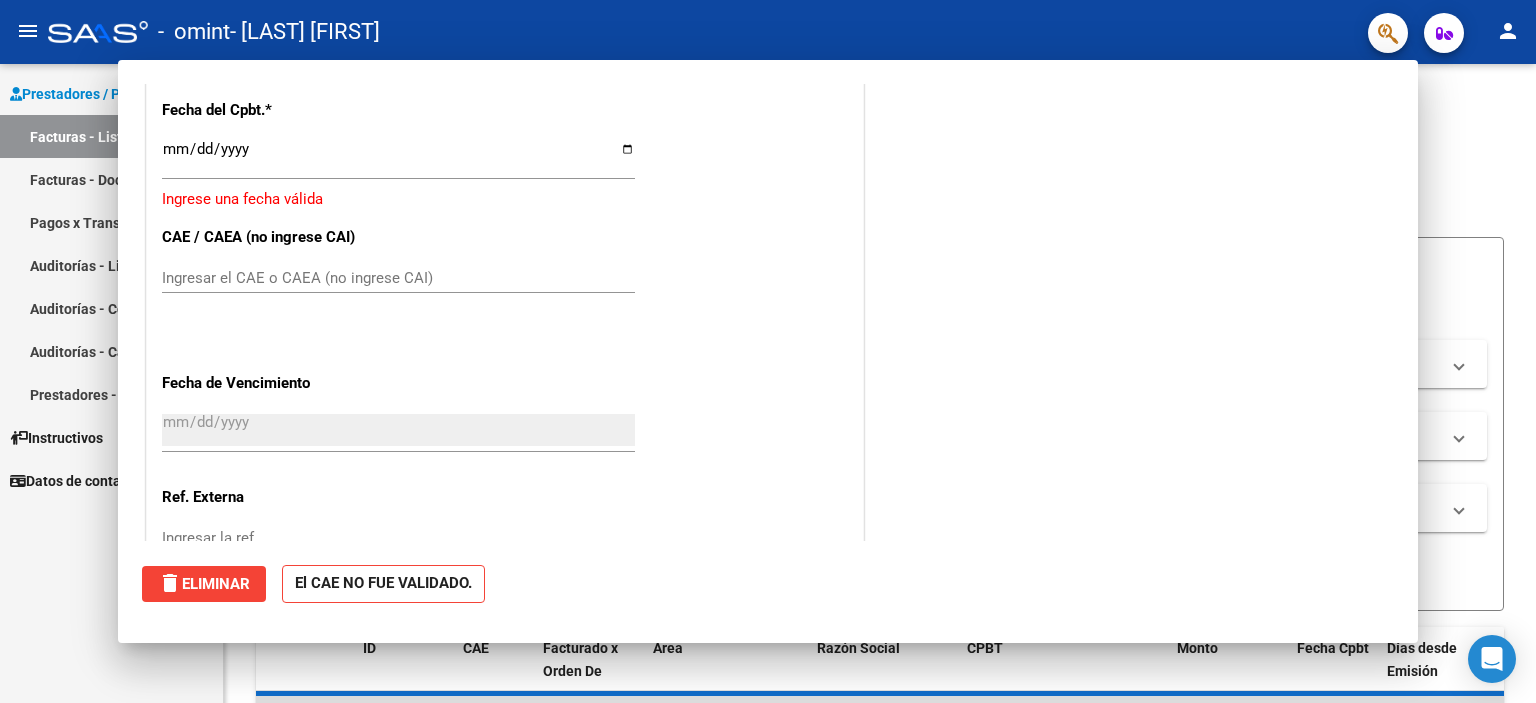 scroll, scrollTop: 0, scrollLeft: 0, axis: both 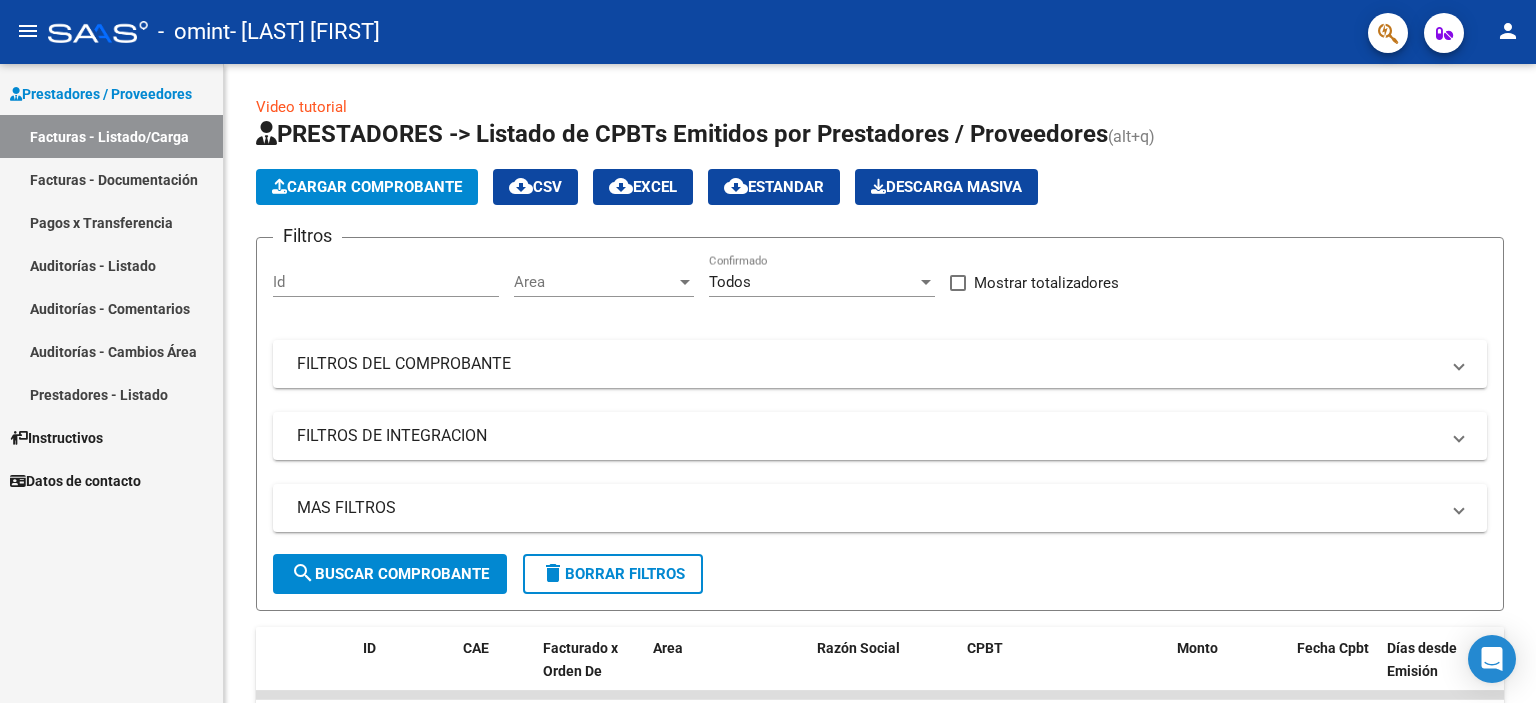 click on "Cargar Comprobante
cloud_download  CSV  cloud_download  EXCEL  cloud_download  Estandar   Descarga Masiva" 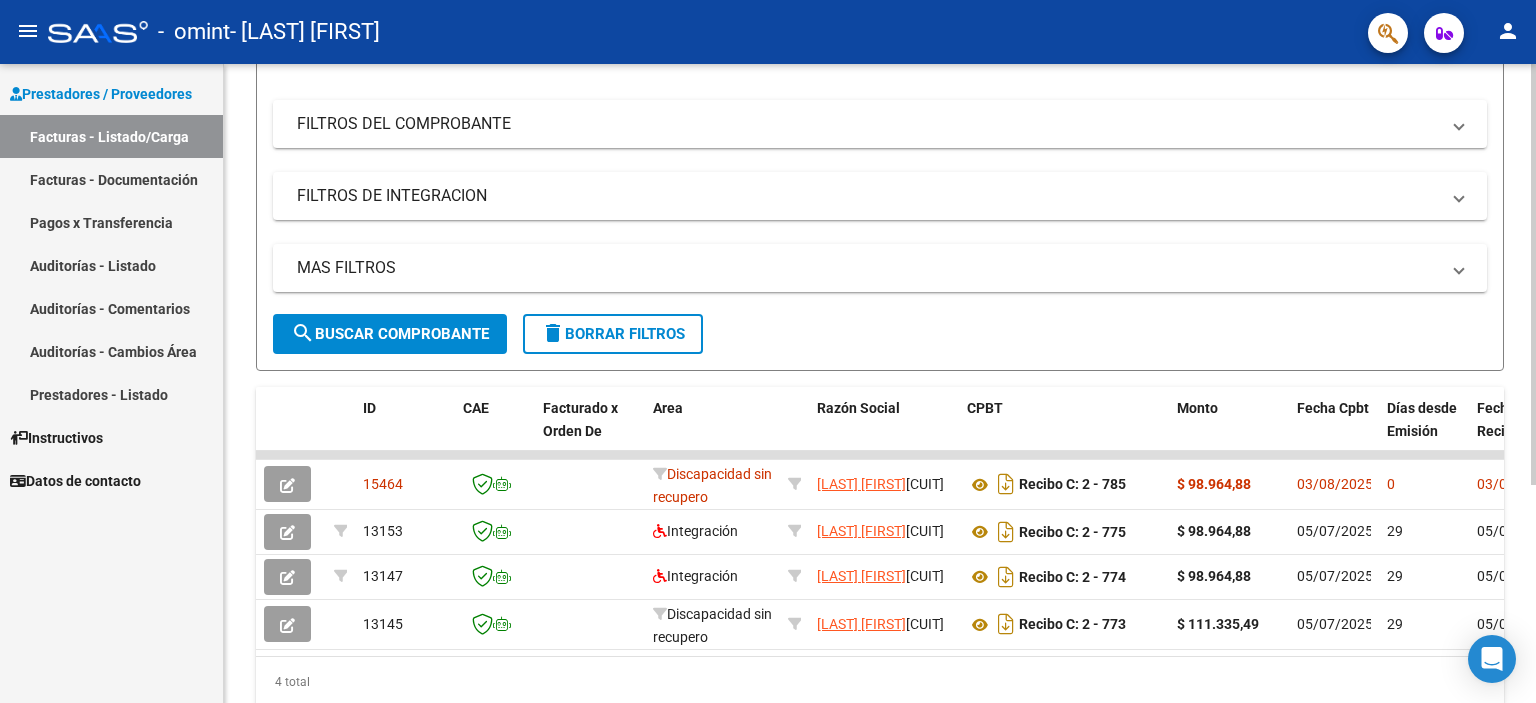 scroll, scrollTop: 280, scrollLeft: 0, axis: vertical 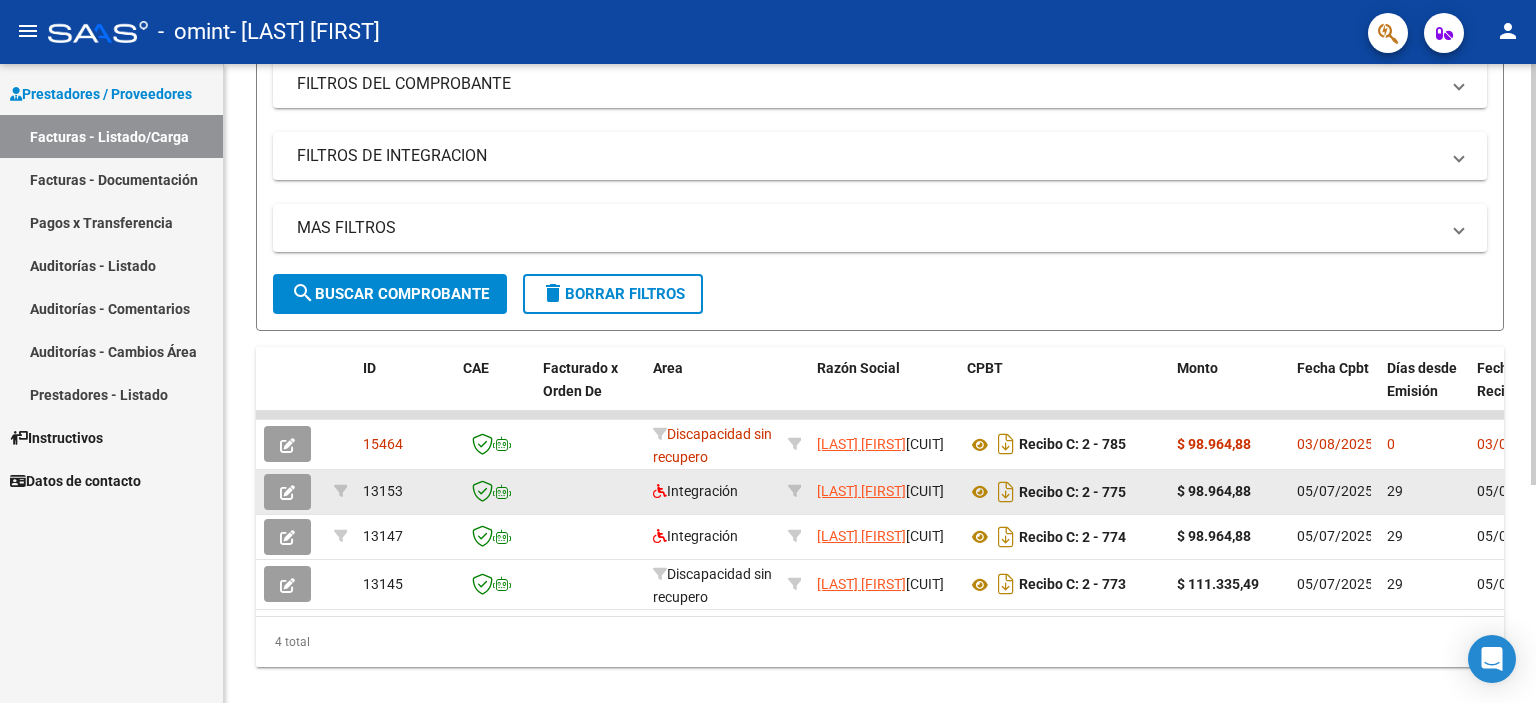 click on "29" 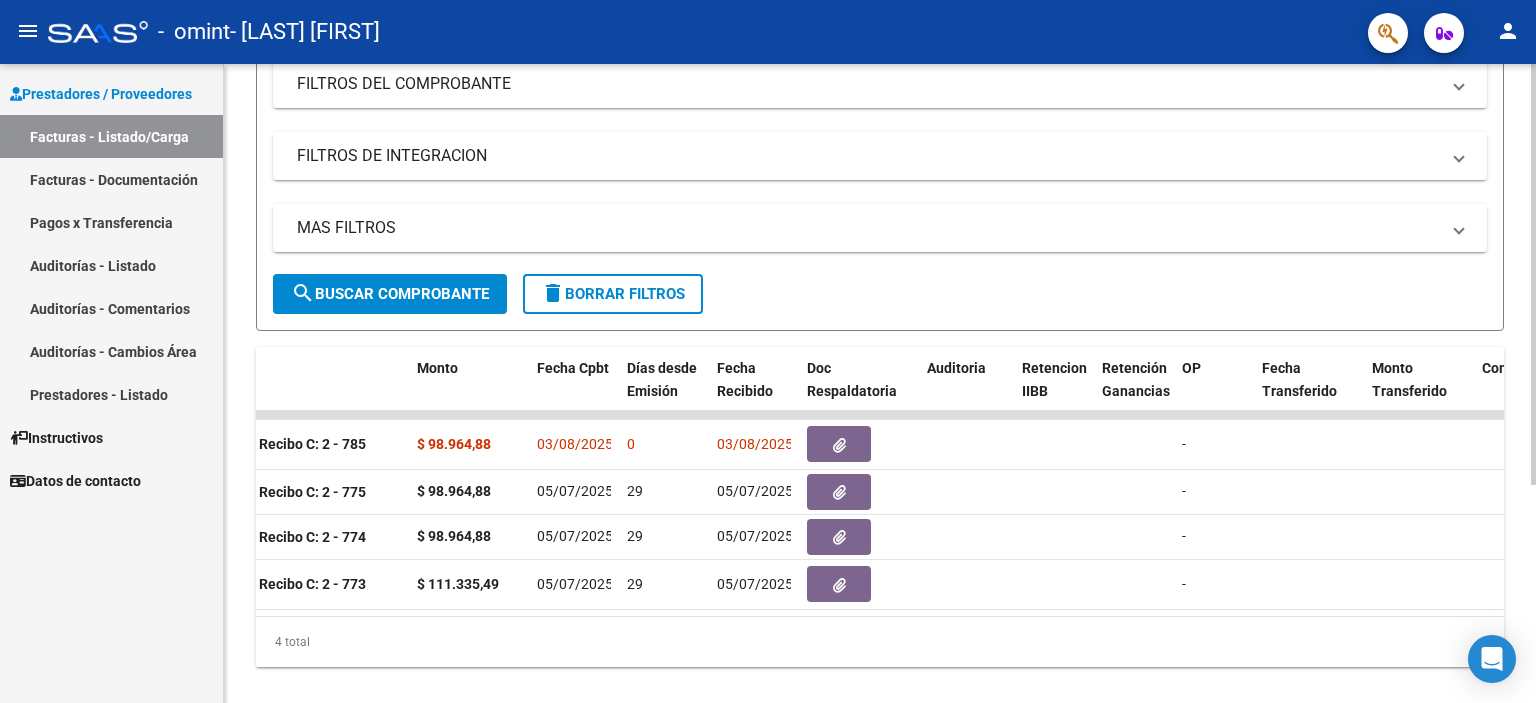 scroll, scrollTop: 0, scrollLeft: 754, axis: horizontal 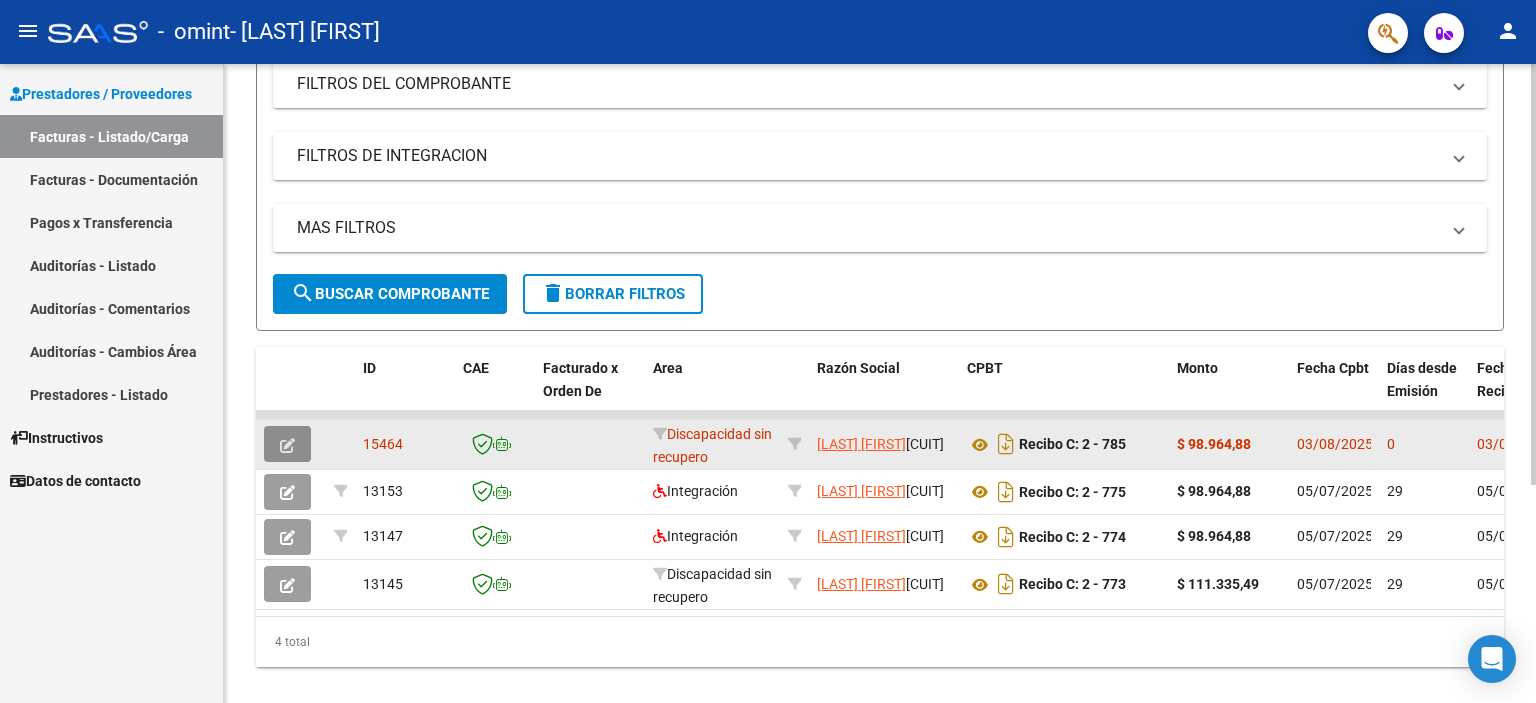 click 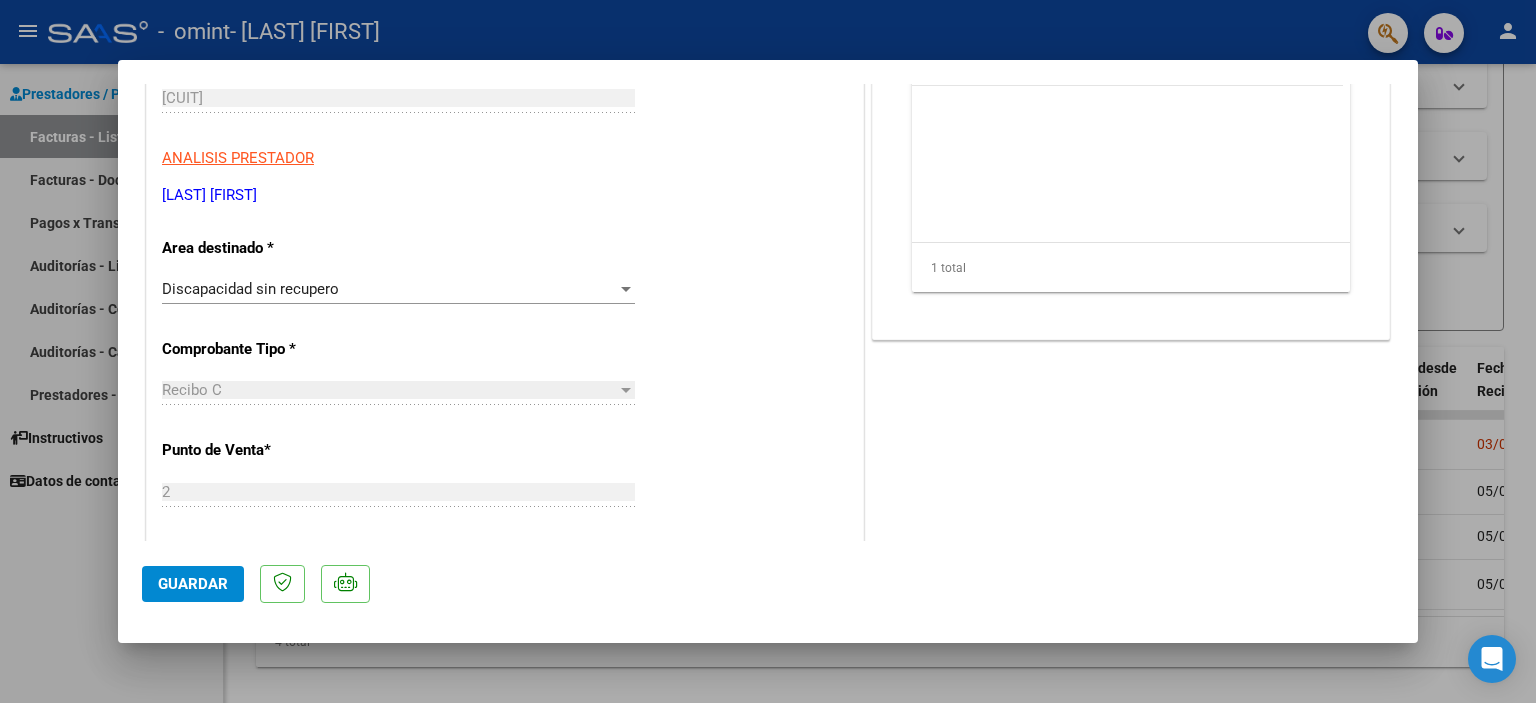 scroll, scrollTop: 288, scrollLeft: 0, axis: vertical 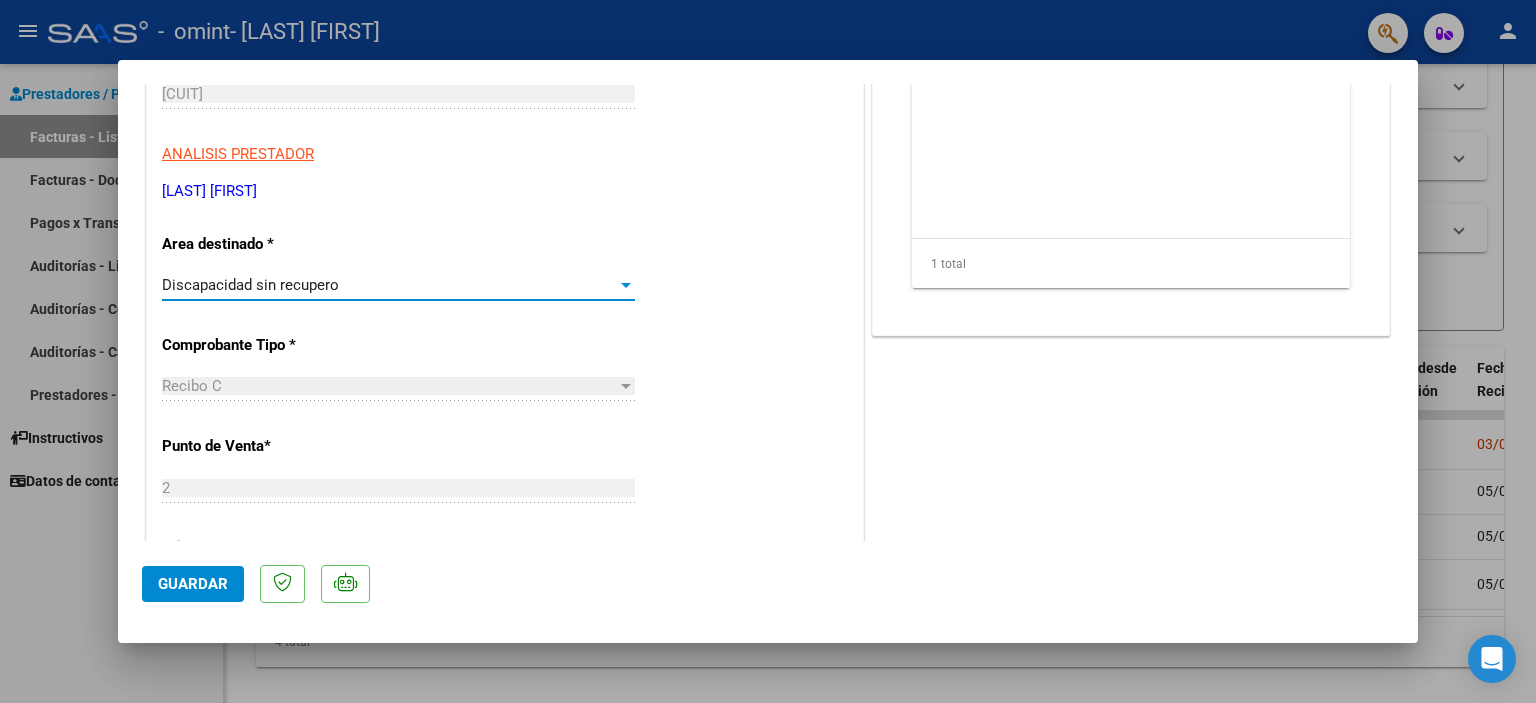 click at bounding box center (626, 285) 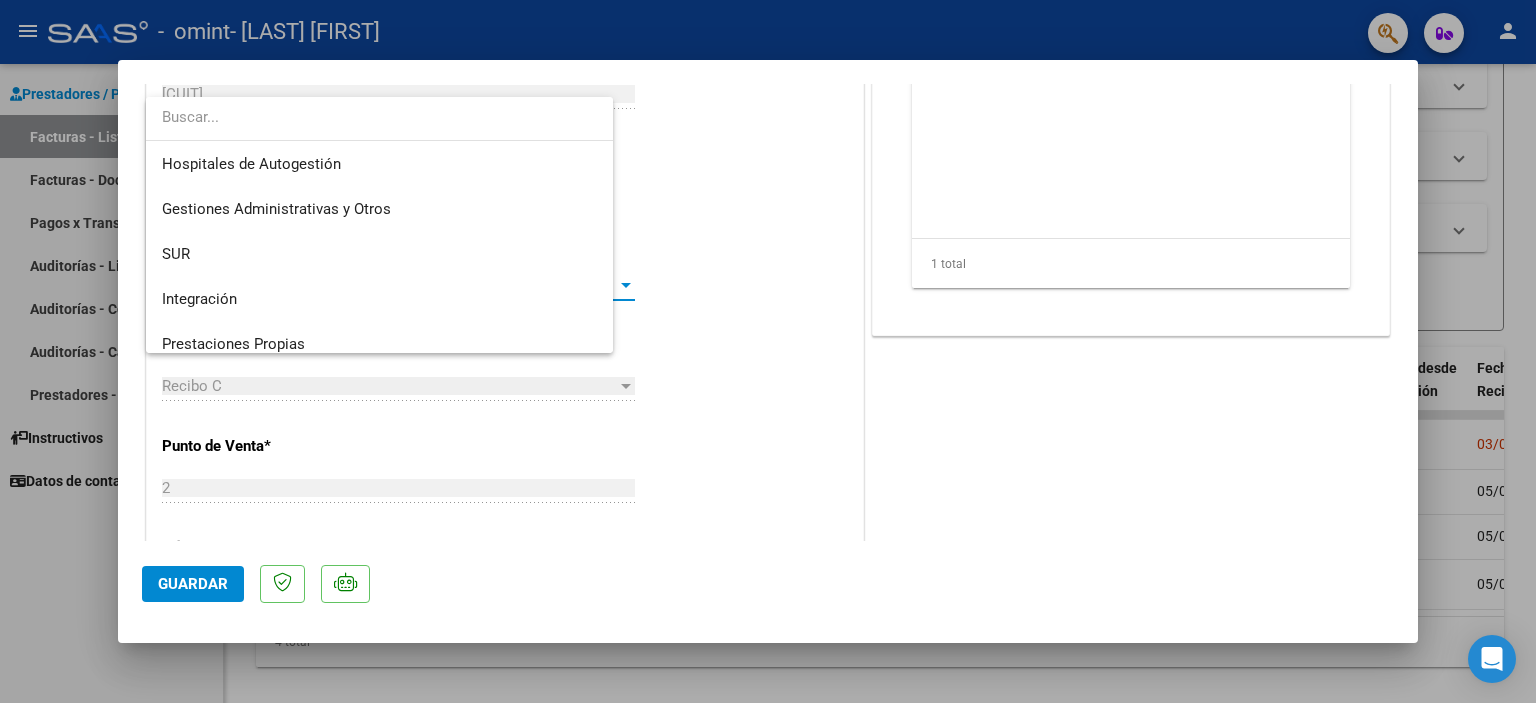 scroll, scrollTop: 194, scrollLeft: 0, axis: vertical 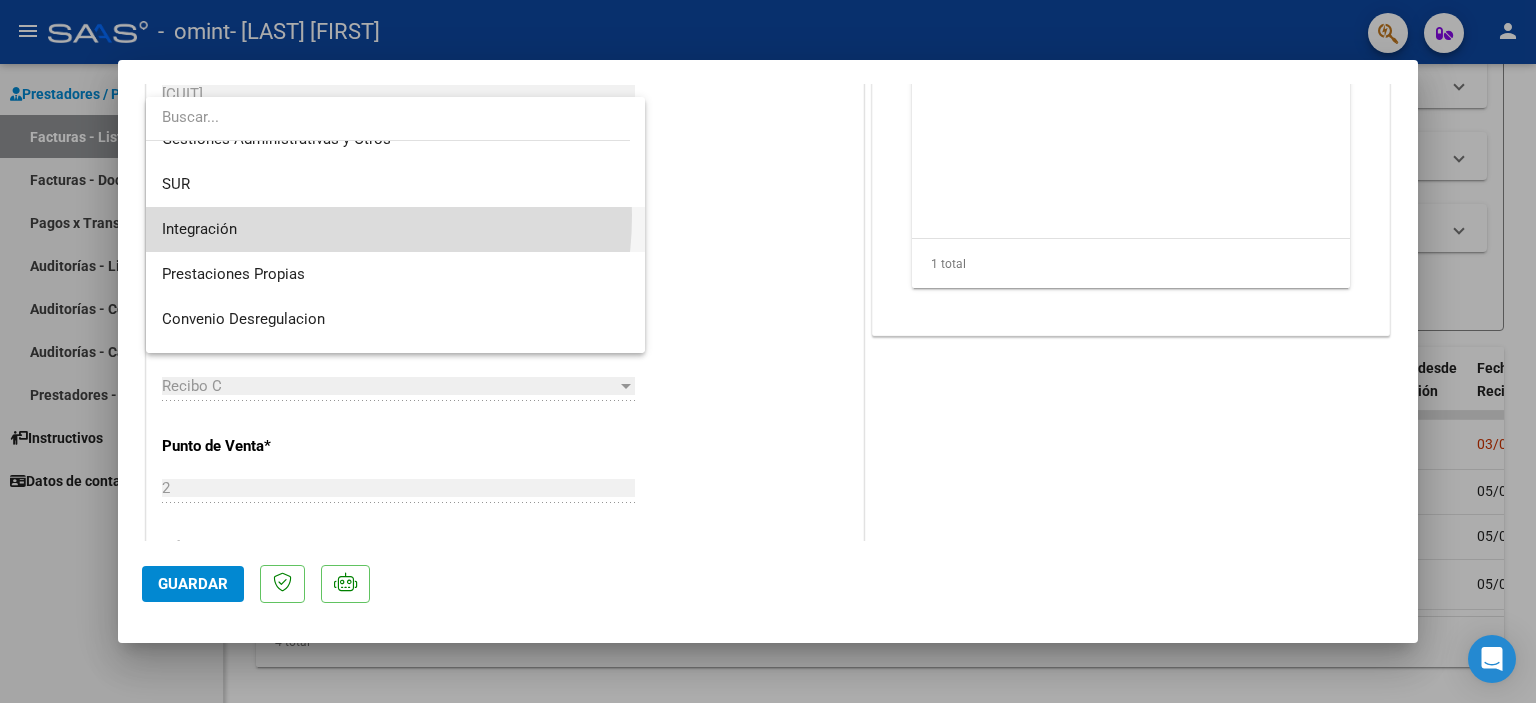 click on "Integración" at bounding box center (396, 229) 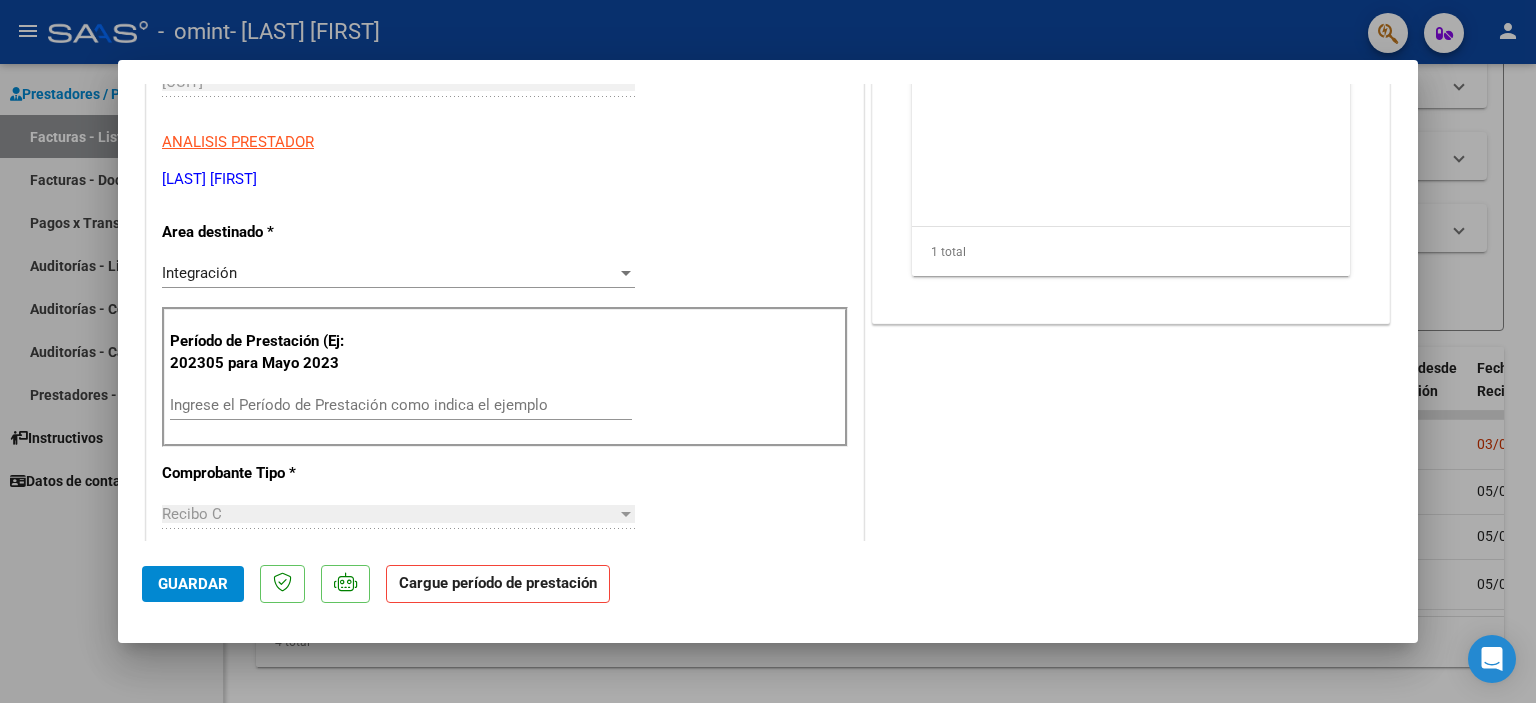 scroll, scrollTop: 307, scrollLeft: 0, axis: vertical 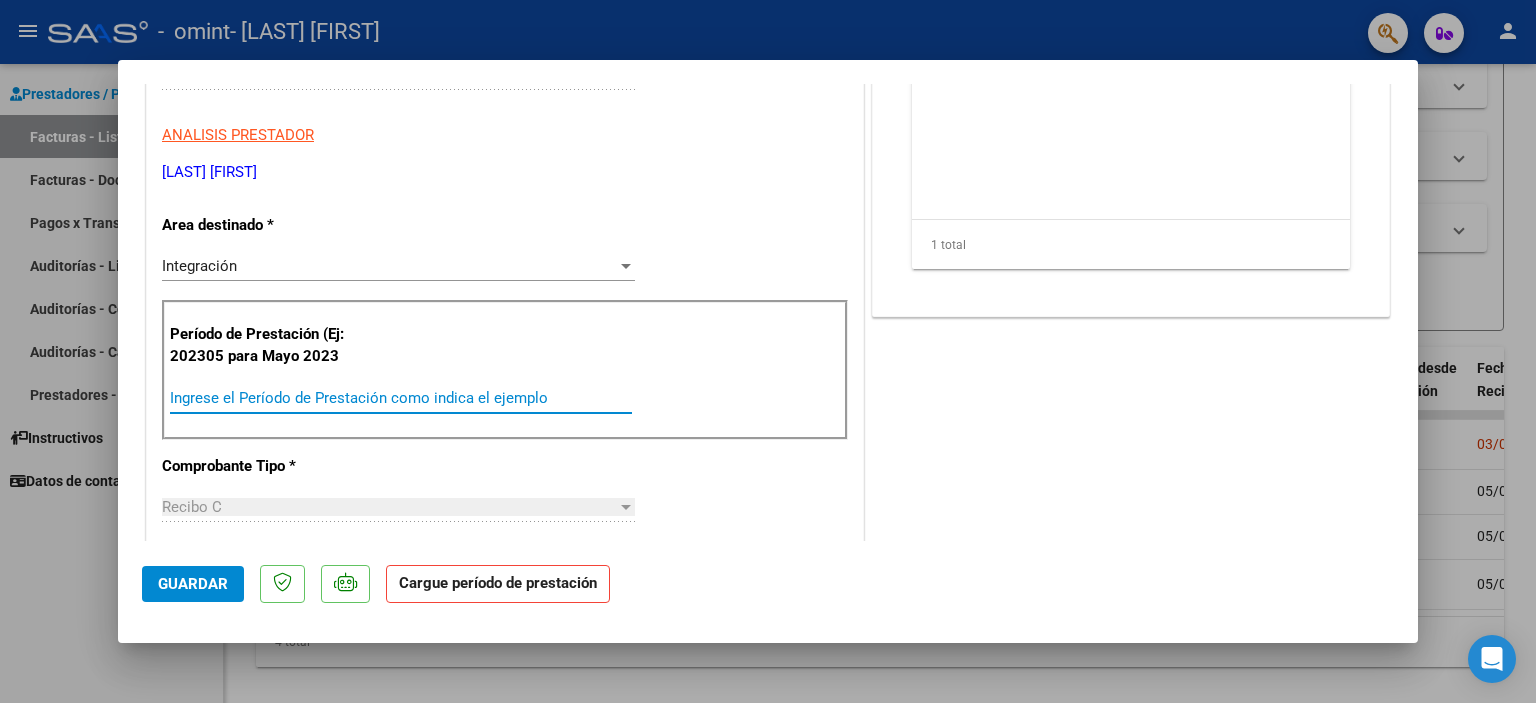 click on "Ingrese el Período de Prestación como indica el ejemplo" at bounding box center (401, 398) 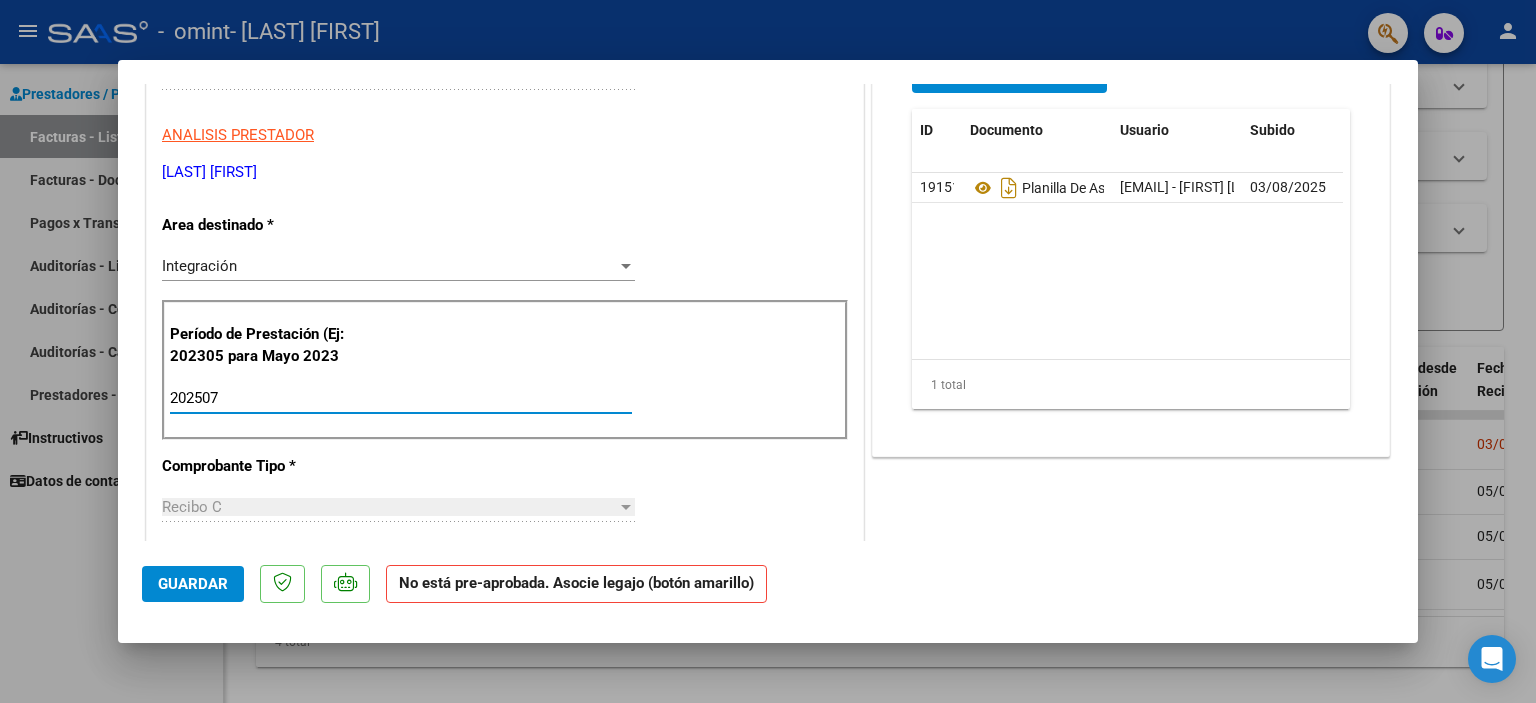 type on "202507" 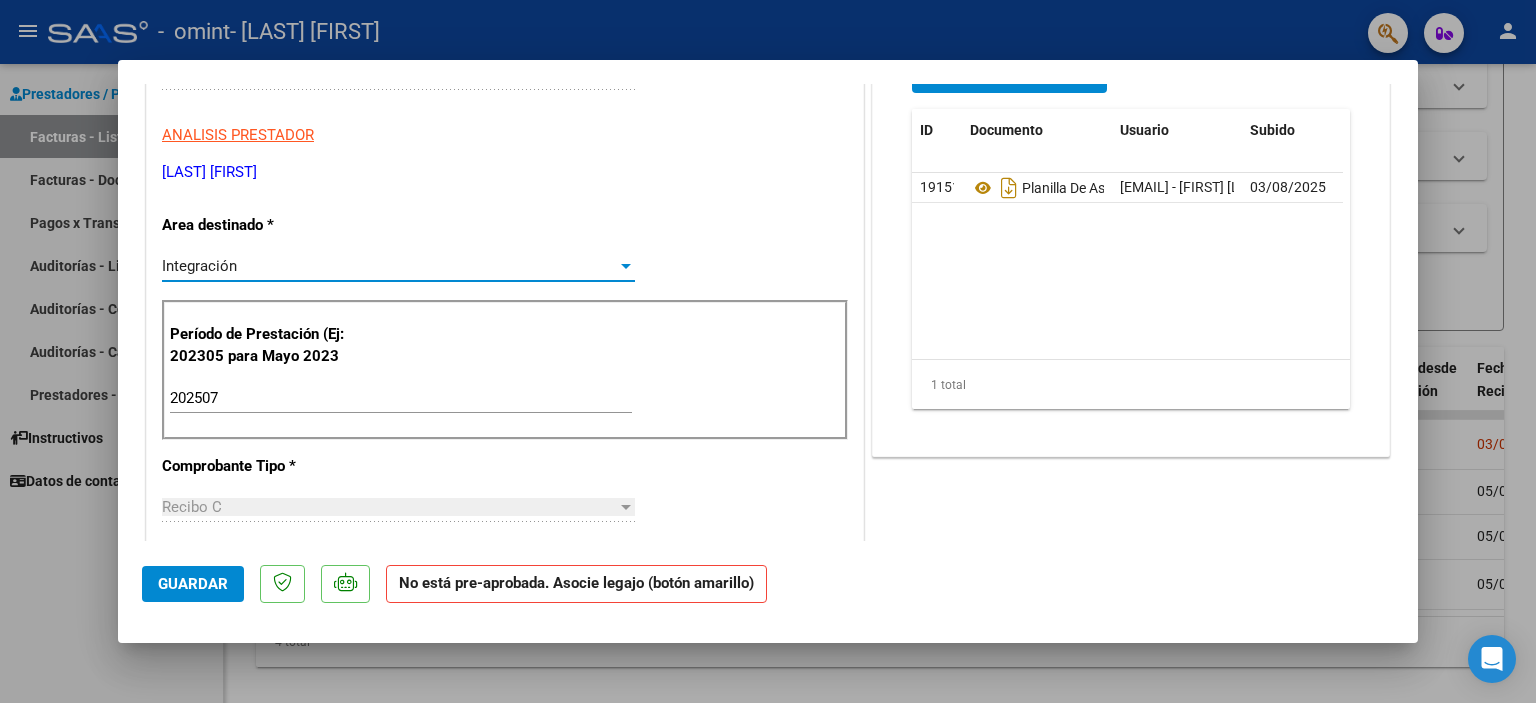 click at bounding box center (626, 266) 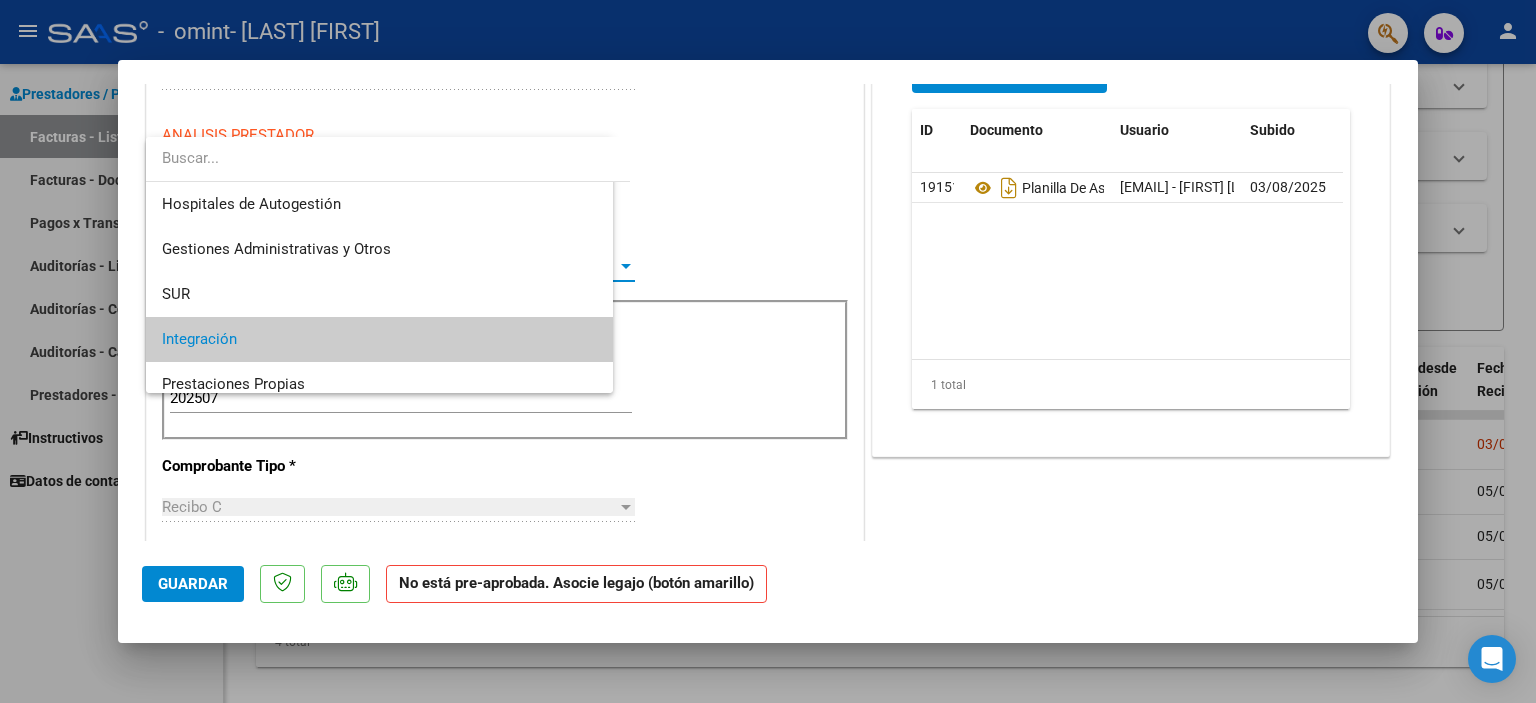 scroll, scrollTop: 74, scrollLeft: 0, axis: vertical 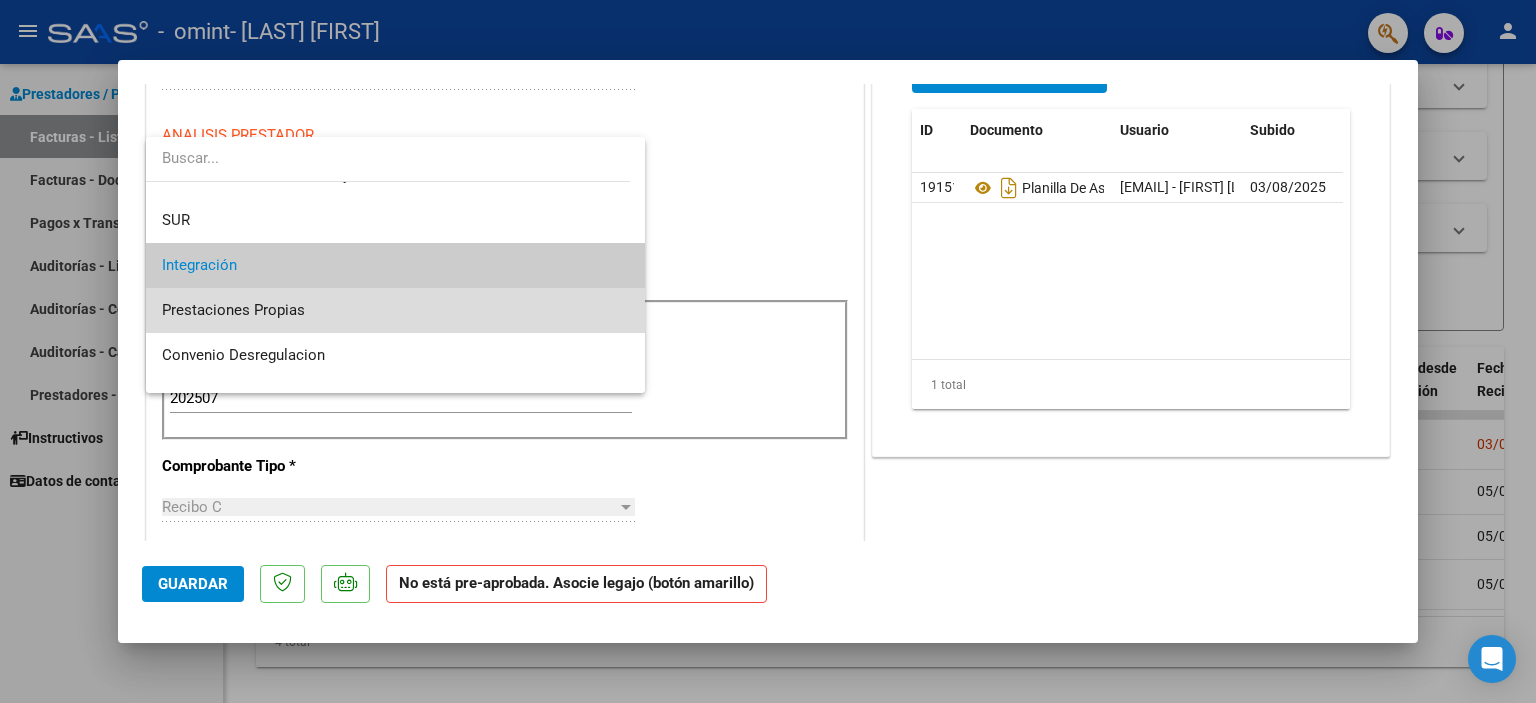 click on "Prestaciones Propias" at bounding box center [396, 310] 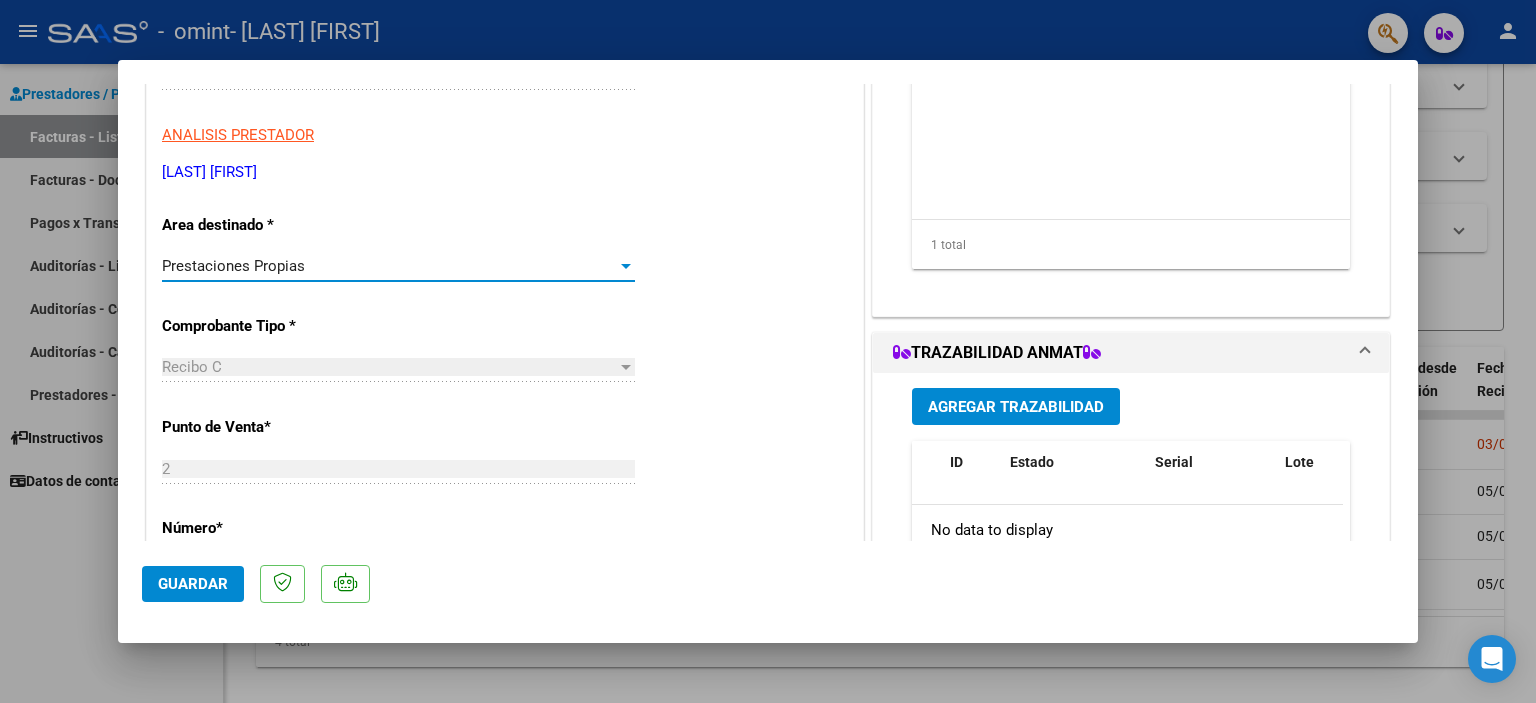 click at bounding box center (626, 266) 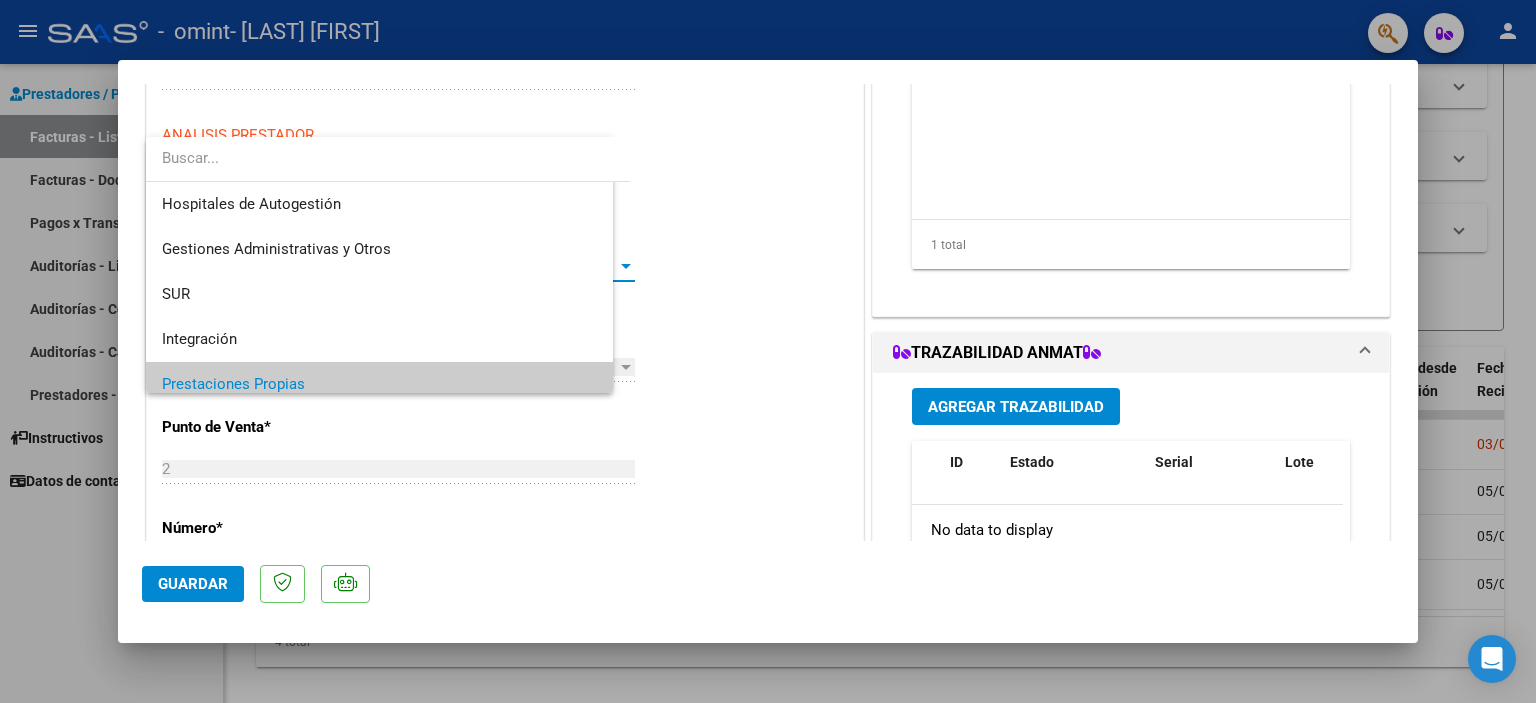 scroll, scrollTop: 119, scrollLeft: 0, axis: vertical 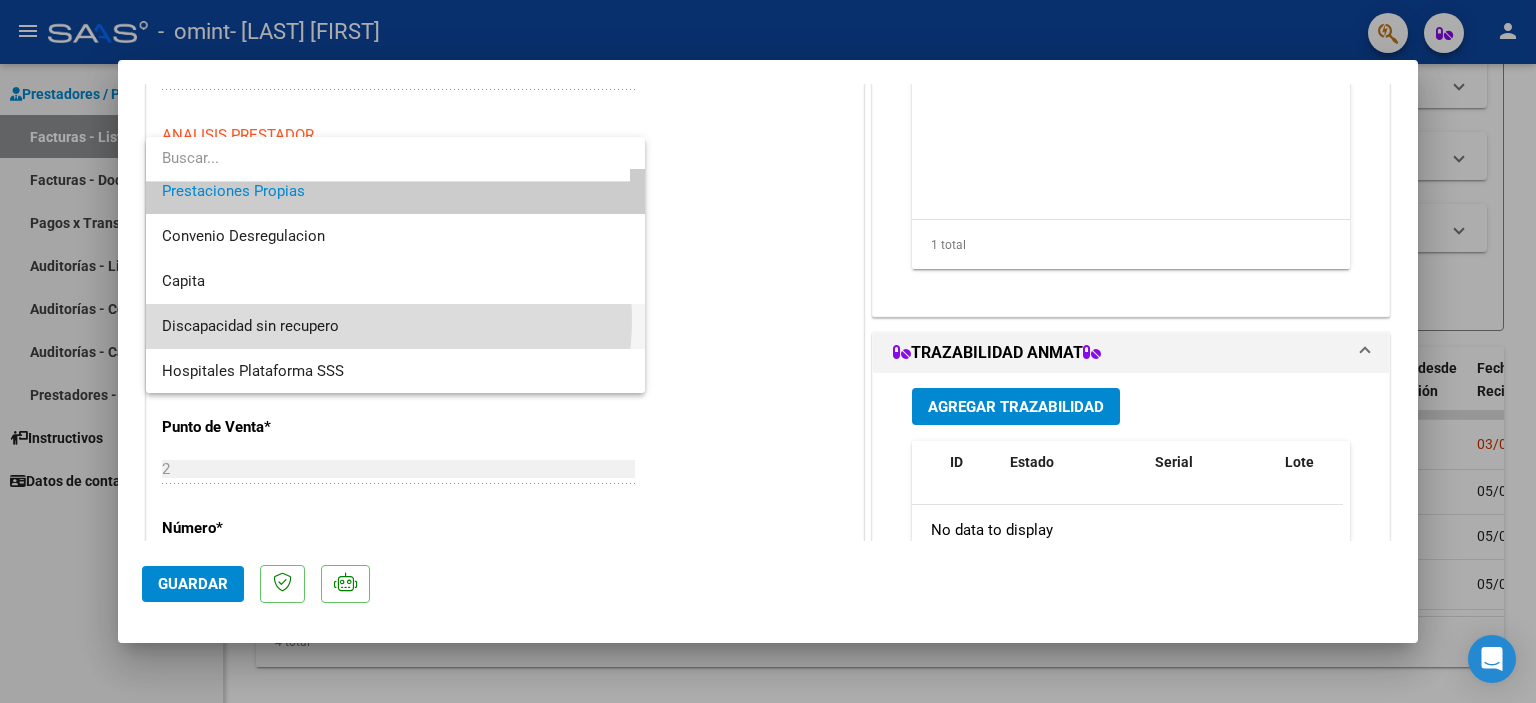 click on "Discapacidad sin recupero" at bounding box center [396, 326] 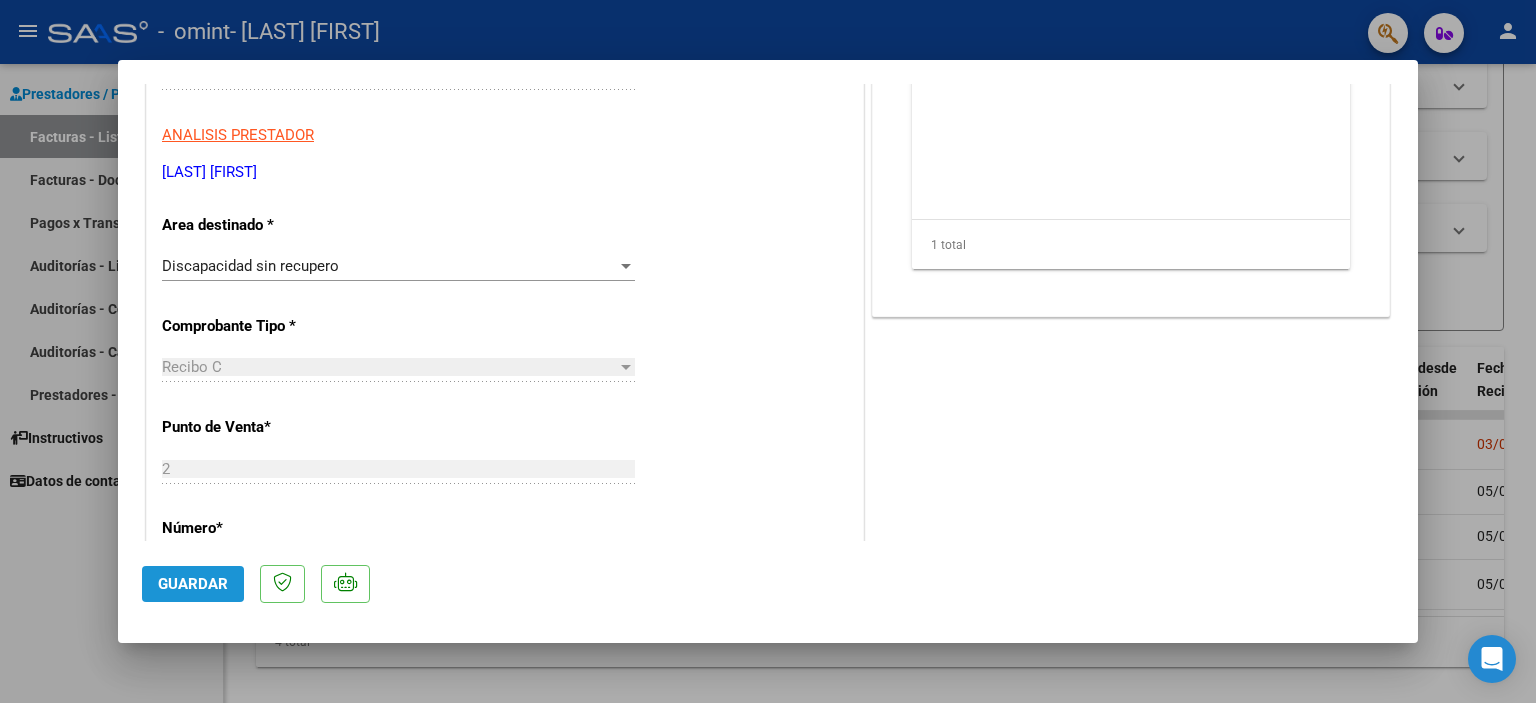 click on "Guardar" 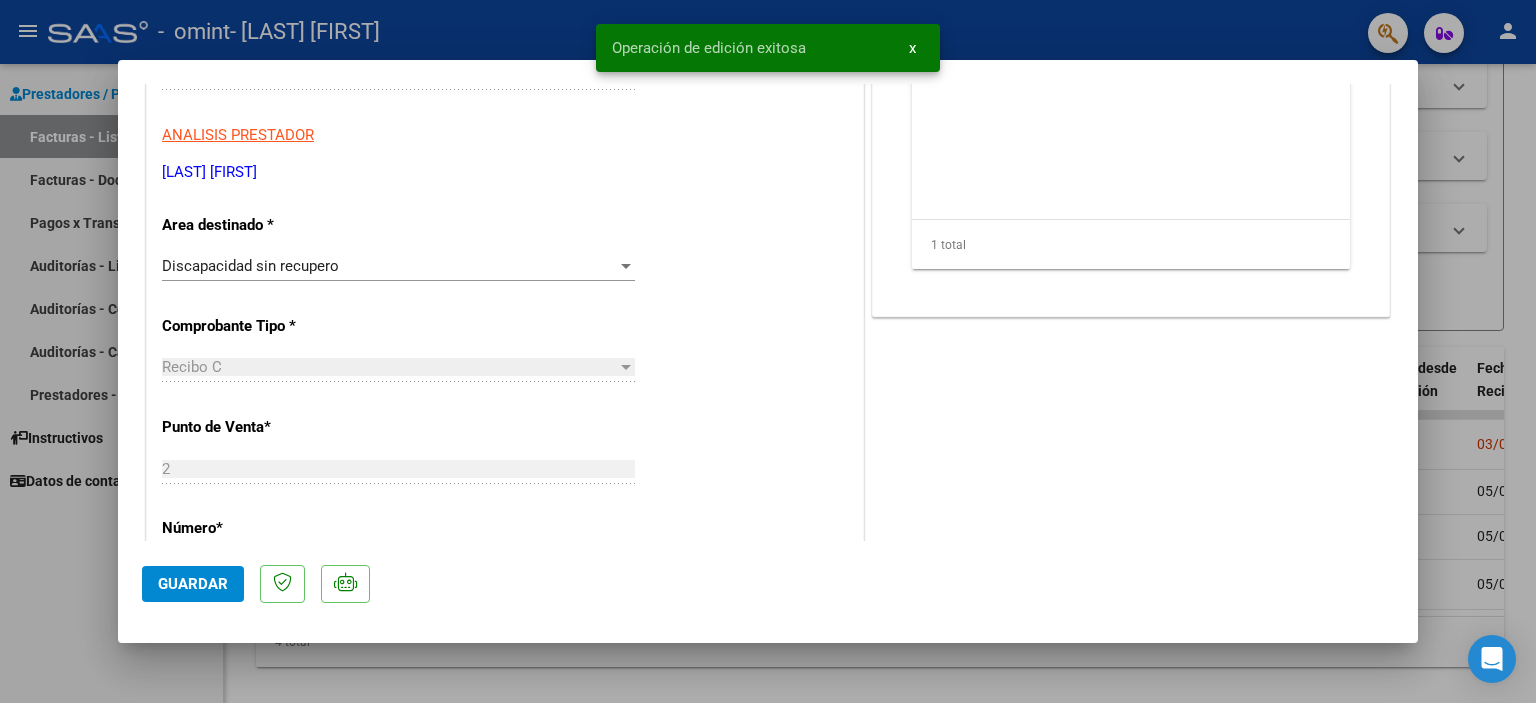 click at bounding box center [768, 351] 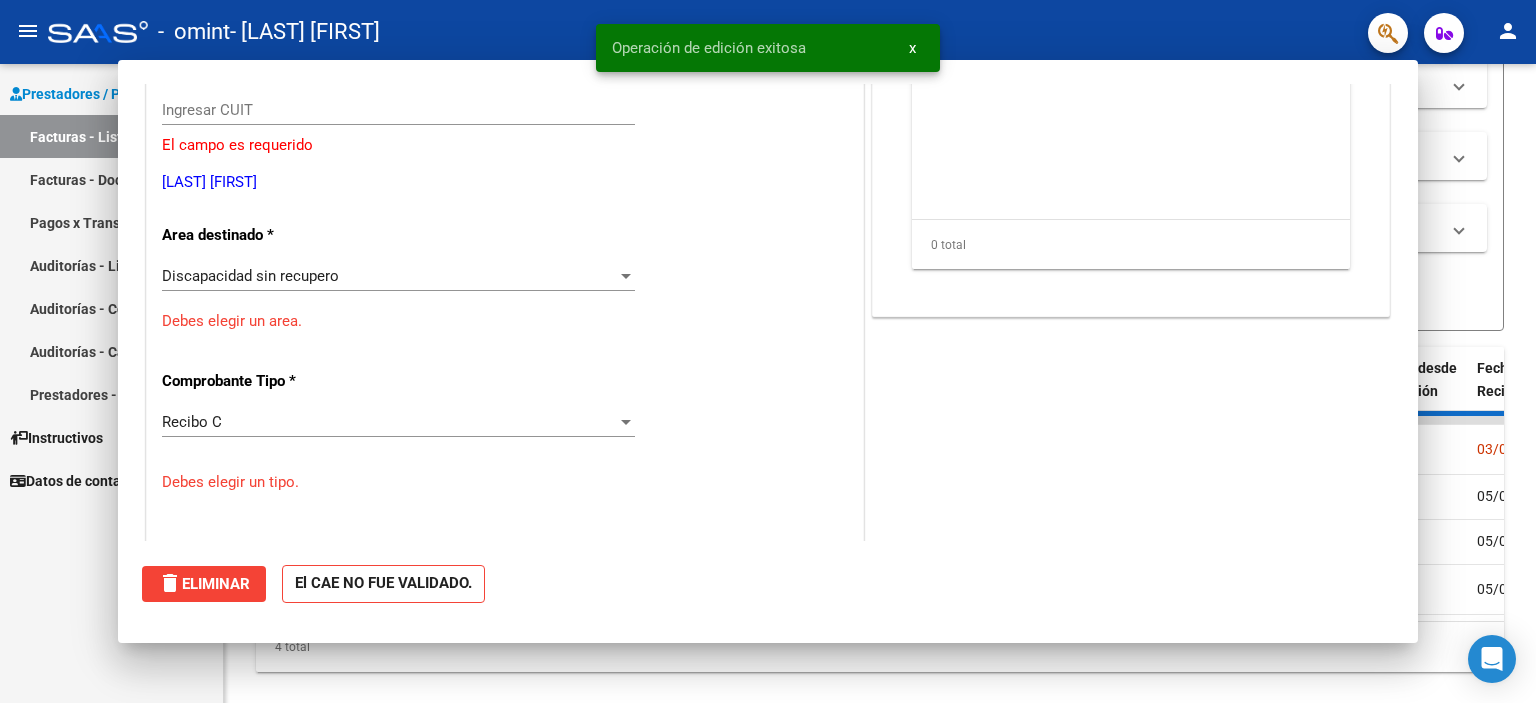 scroll, scrollTop: 0, scrollLeft: 0, axis: both 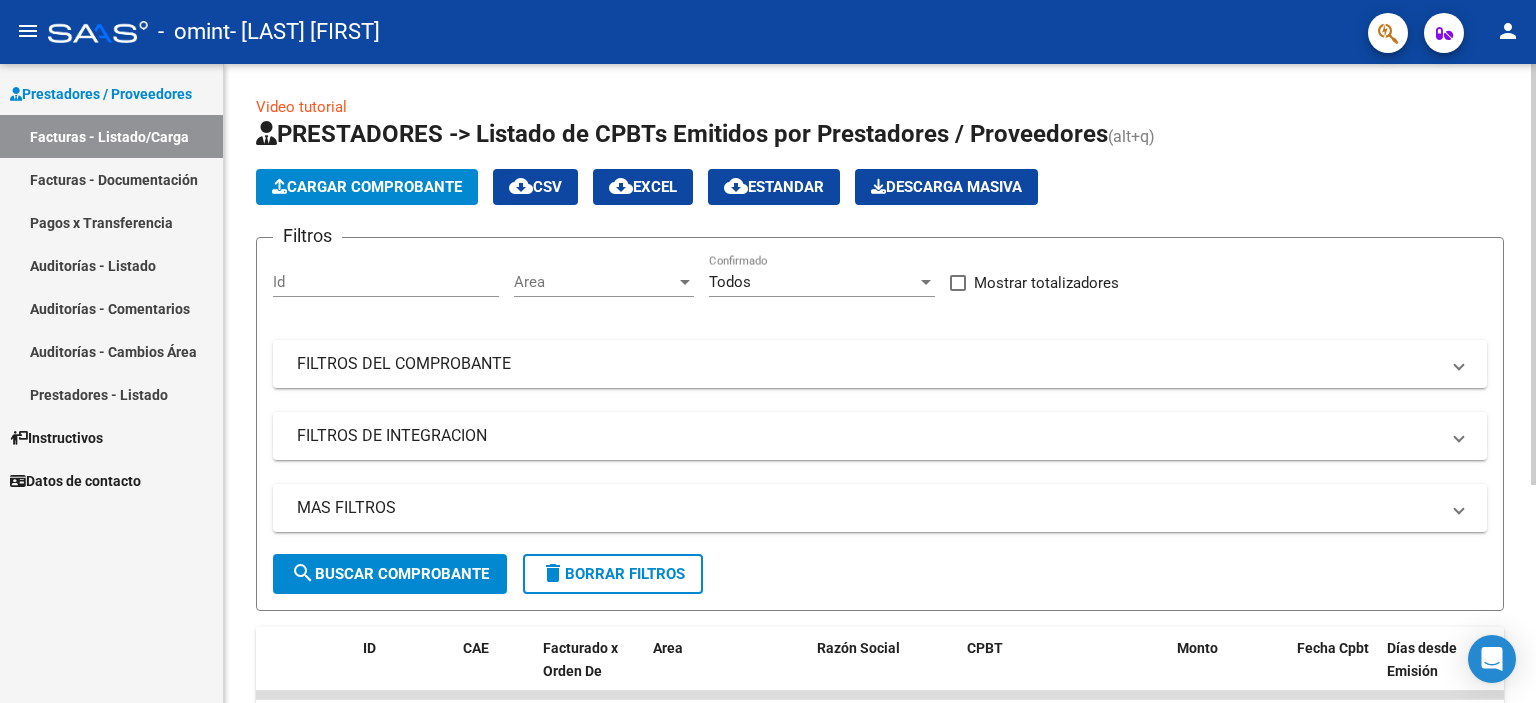 click on "menu -   omint   - [LAST] [FIRST] person    Prestadores / Proveedores Facturas - Listado/Carga Facturas - Documentación Pagos x Transferencia Auditorías - Listado Auditorías - Comentarios Auditorías - Cambios Área Prestadores - Listado    Instructivos    Datos de contacto  Video tutorial   PRESTADORES -> Listado de CPBTs Emitidos por Prestadores / Proveedores (alt+q)   Cargar Comprobante
cloud_download  CSV  cloud_download  EXCEL  cloud_download  Estandar   Descarga Masiva
Filtros Id Area Area Todos Confirmado   Mostrar totalizadores   FILTROS DEL COMPROBANTE  Comprobante Tipo Comprobante Tipo Start date – End date Fec. Comprobante Desde / Hasta Días Emisión Desde(cant. días) Días Emisión Hasta(cant. días) CUIT / Razón Social Pto. Venta Nro. Comprobante Código SSS CAE Válido CAE Válido Todos Cargado Módulo Hosp. Todos Tiene facturacion Apócrifa Hospital Refes  FILTROS DE INTEGRACION  Período De Prestación Campos del Archivo de Rendición Devuelto x SSS (dr_envio) Todos Todos 0" 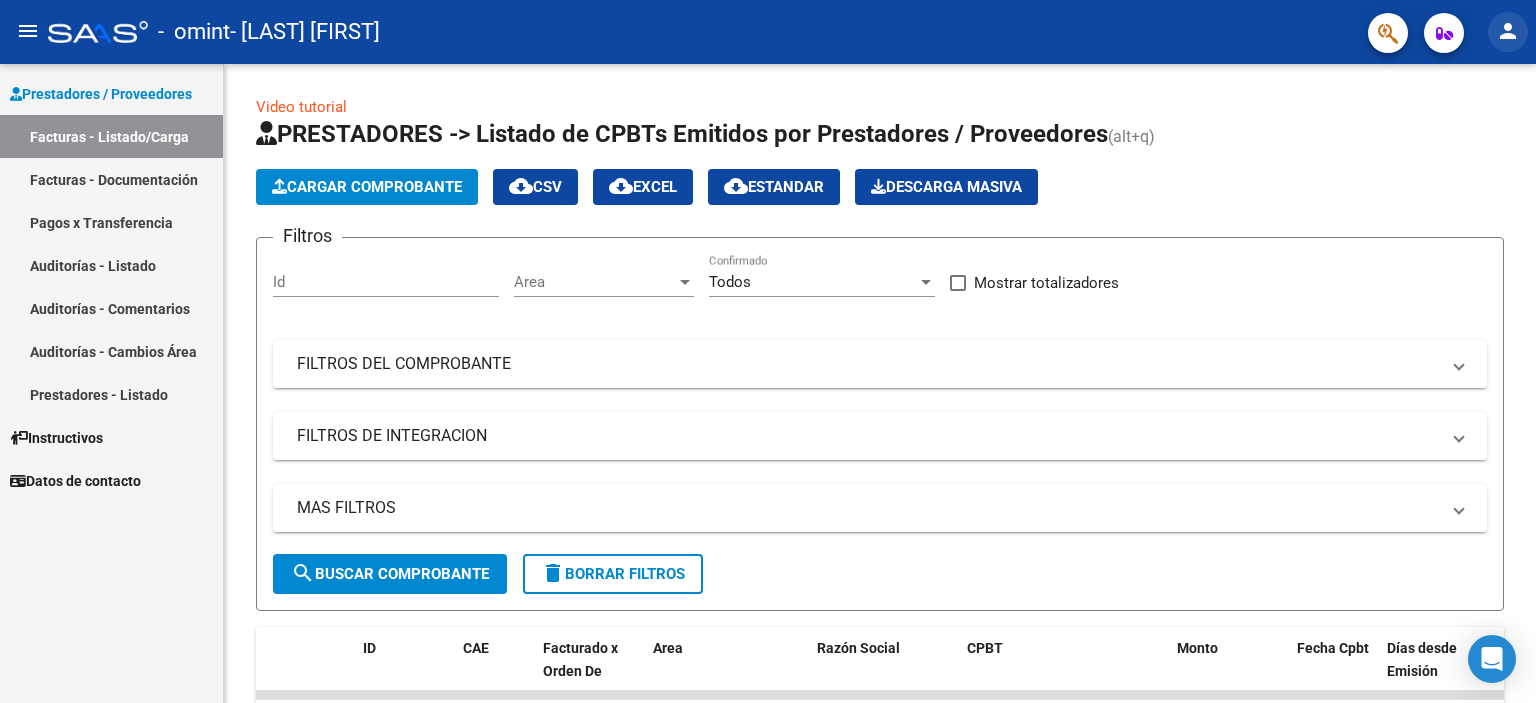 click on "person" 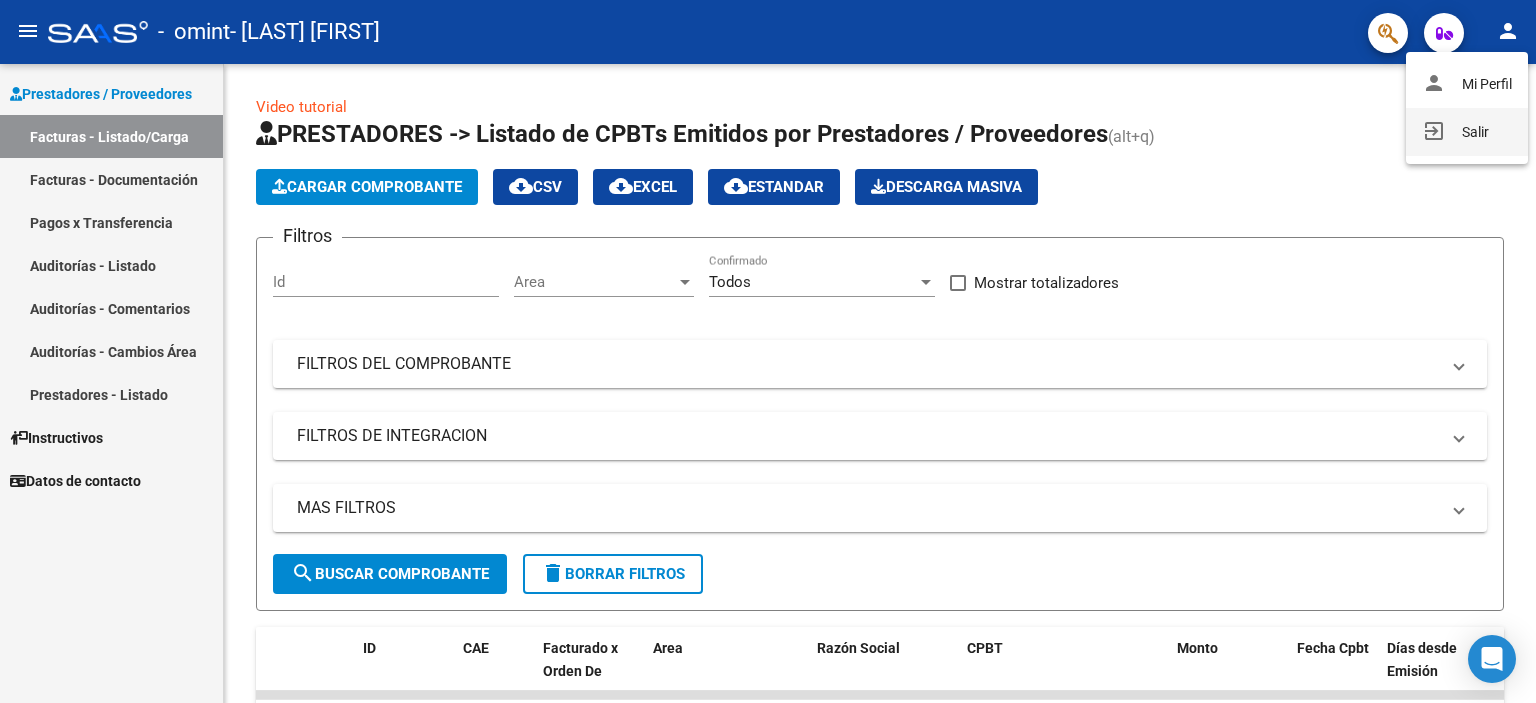 click on "exit_to_app  Salir" at bounding box center [1467, 132] 